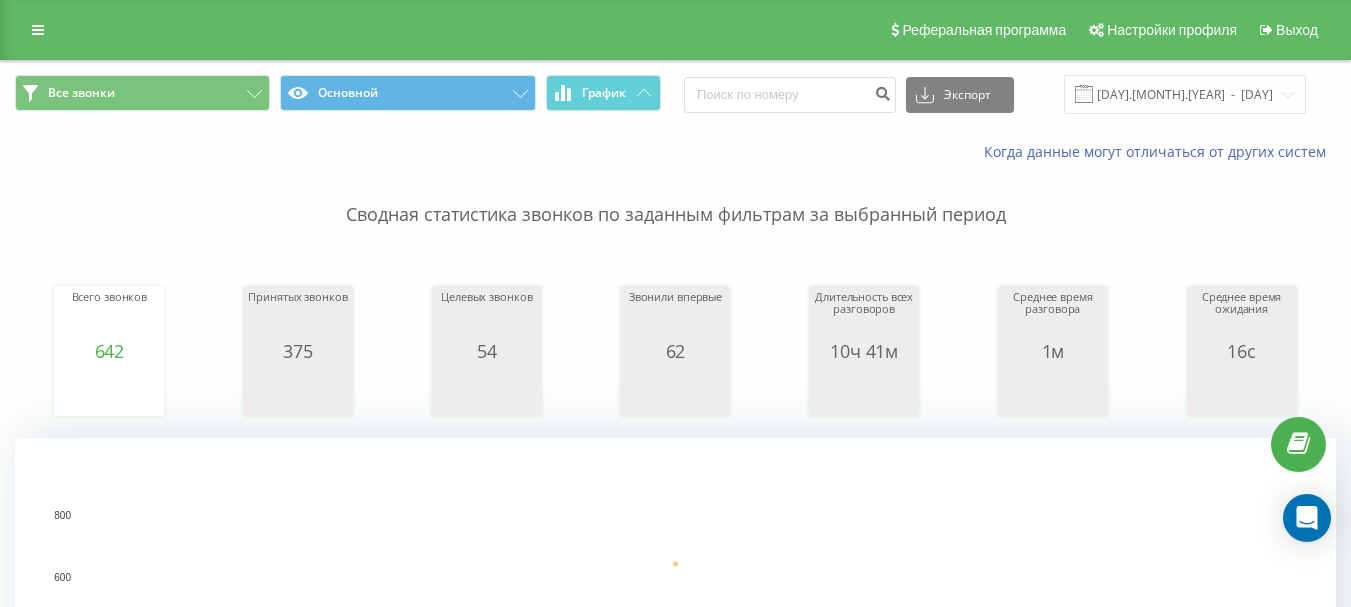 scroll, scrollTop: 600, scrollLeft: 0, axis: vertical 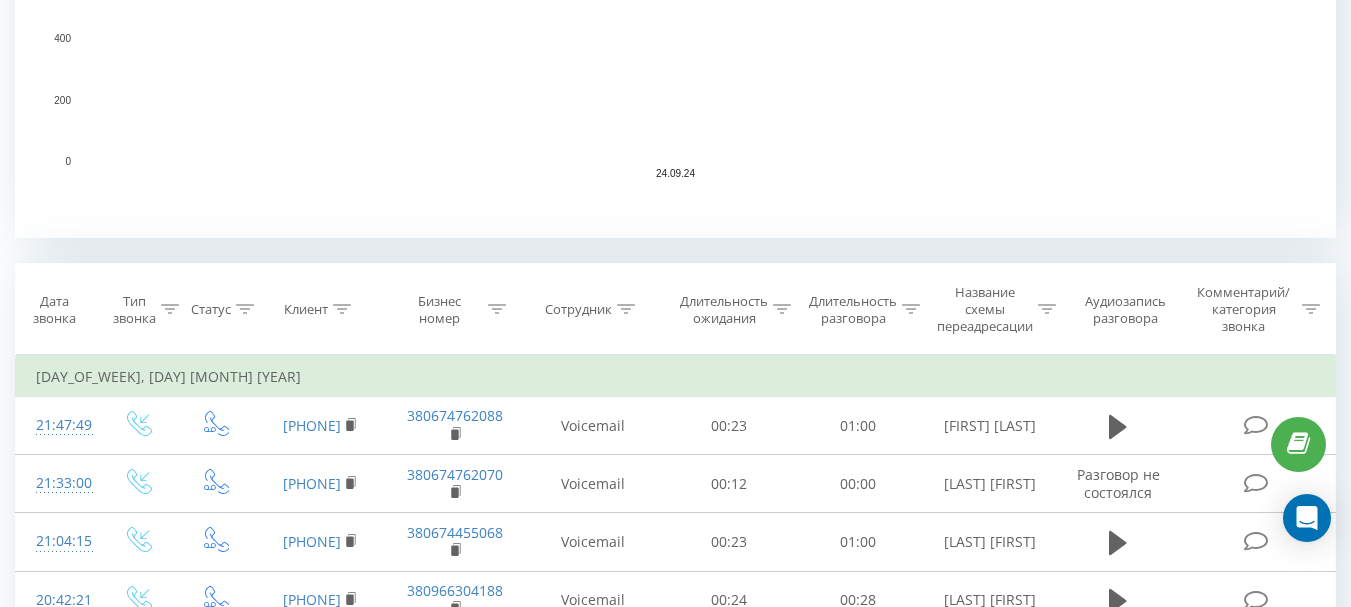 click 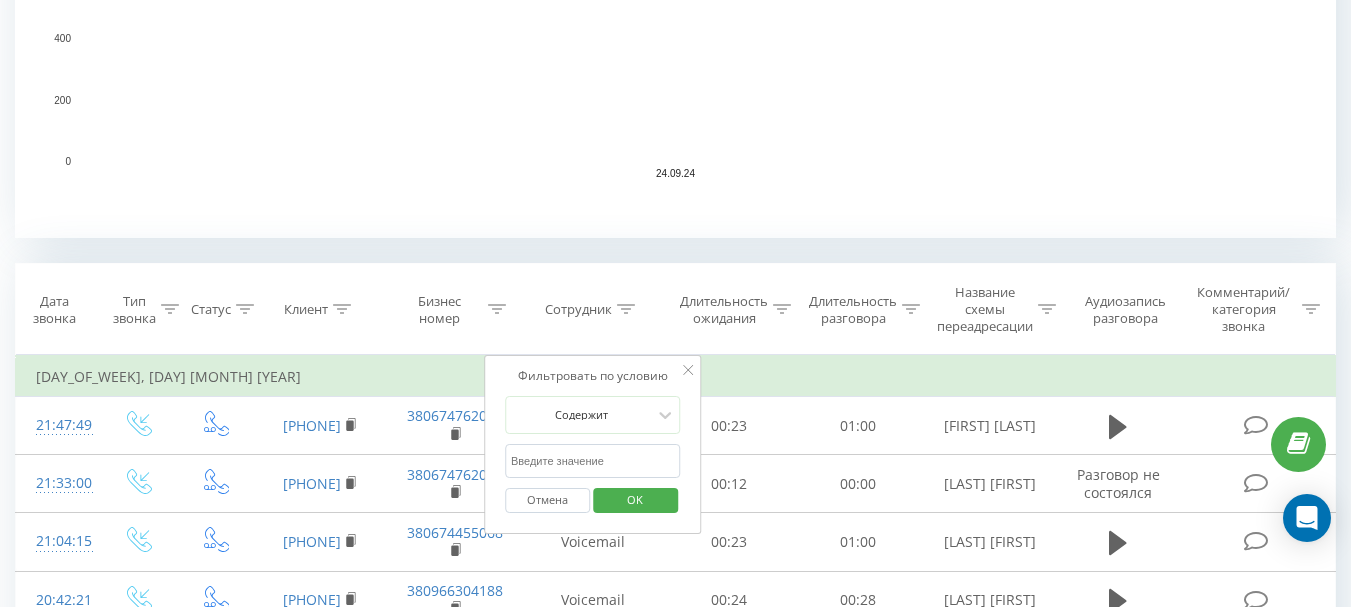 click at bounding box center [593, 461] 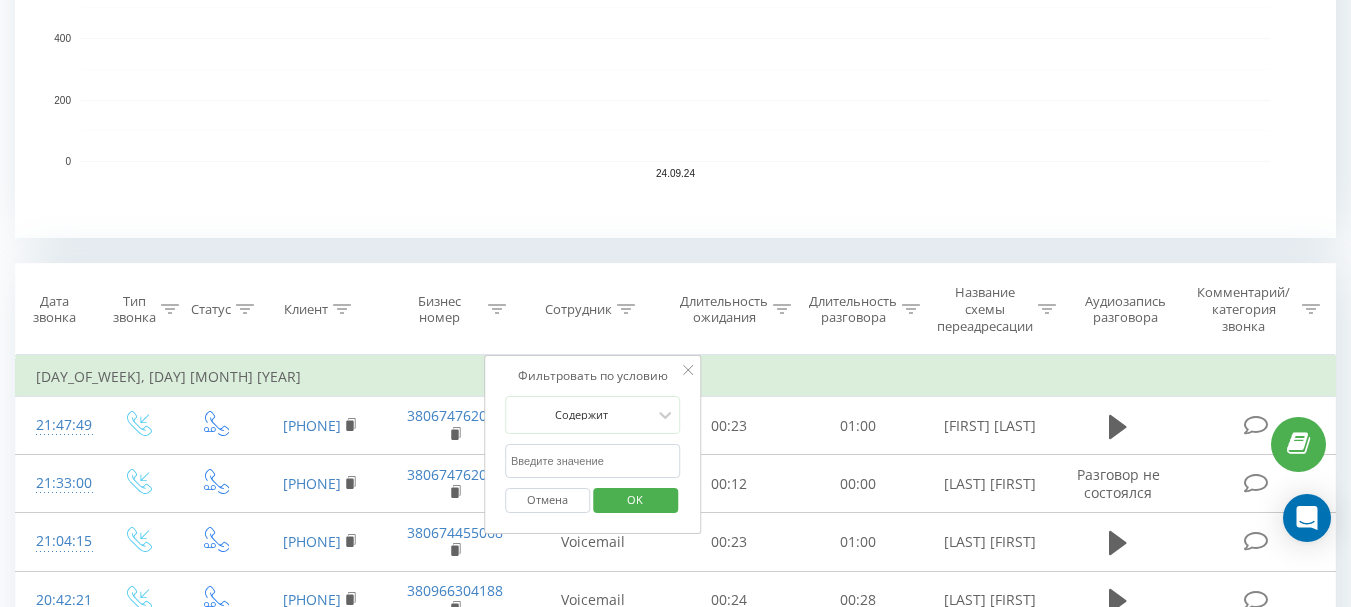 type on "[LAST]" 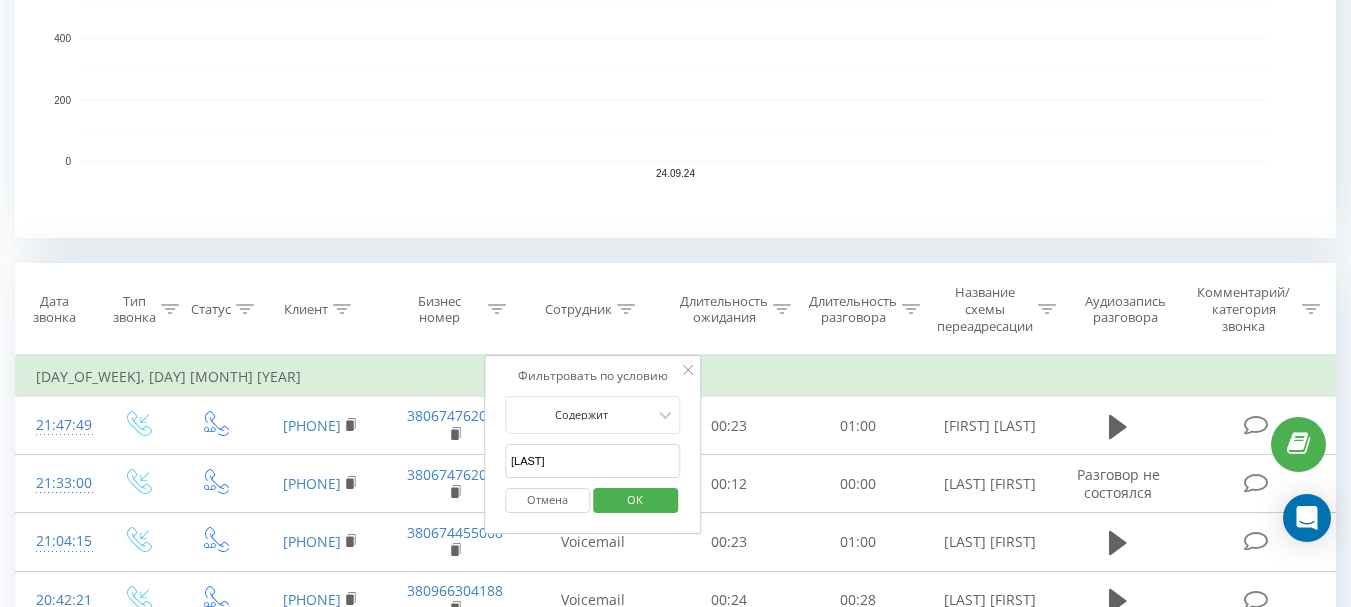click on "OK" at bounding box center [635, 499] 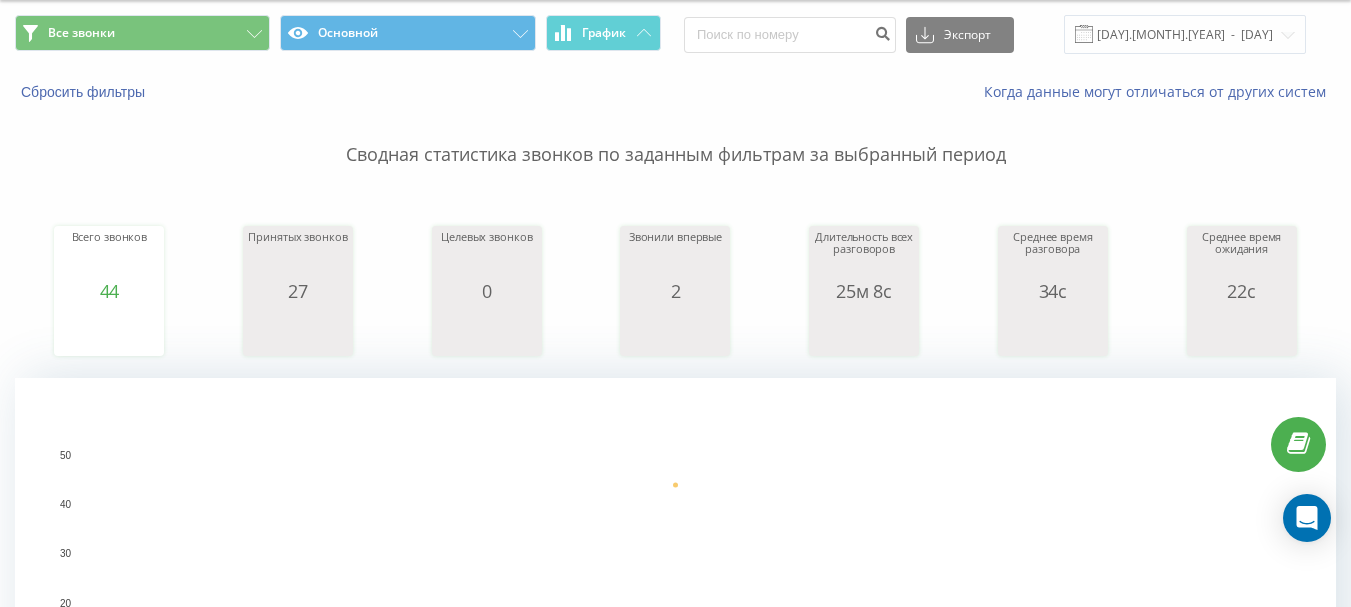scroll, scrollTop: 0, scrollLeft: 0, axis: both 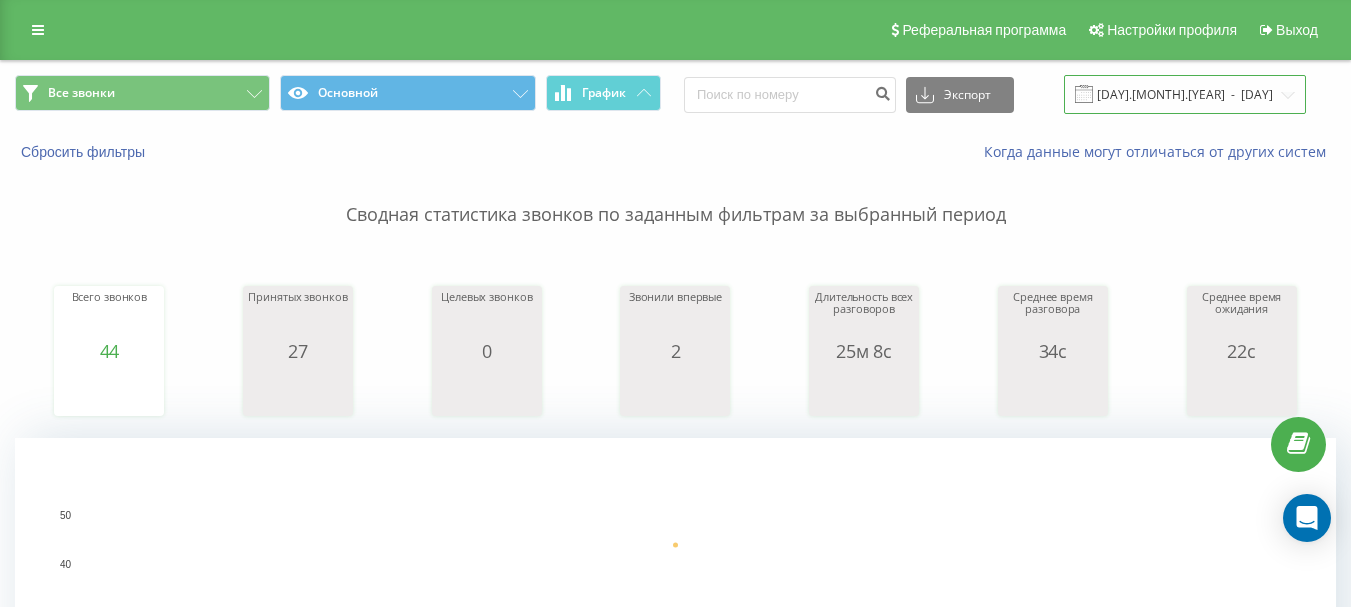 click on "[DAY].[MONTH].[YEAR]  -  [DAY].[MONTH].[YEAR]" at bounding box center [1185, 94] 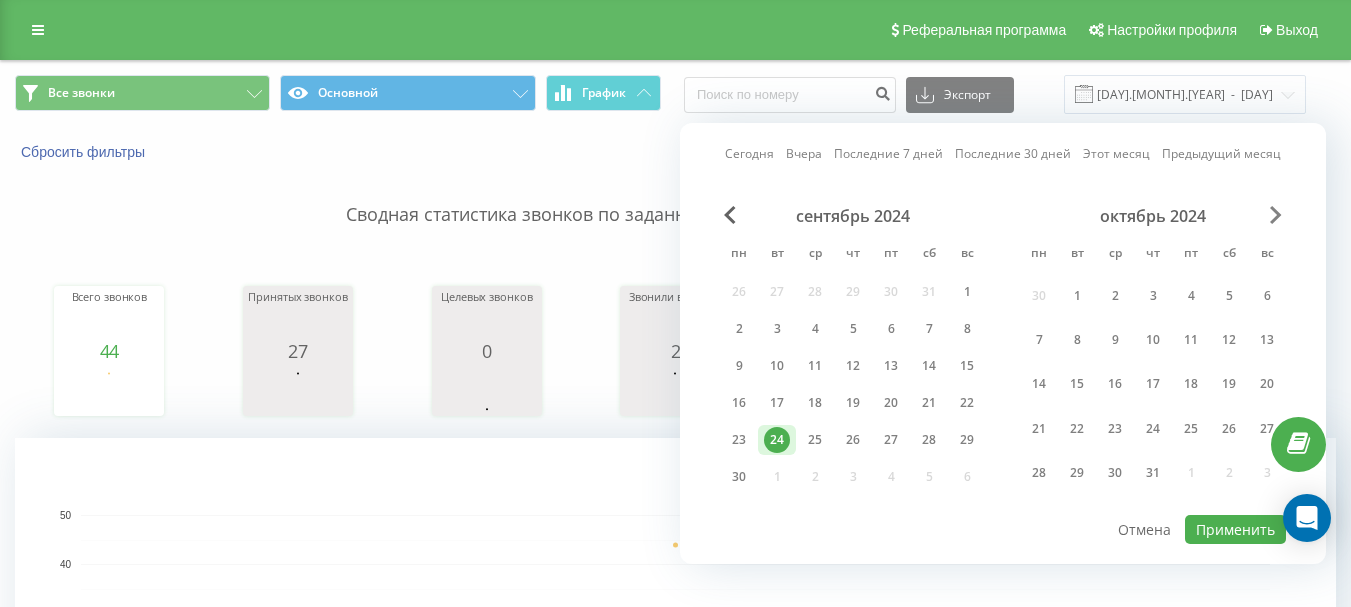 click at bounding box center [1276, 215] 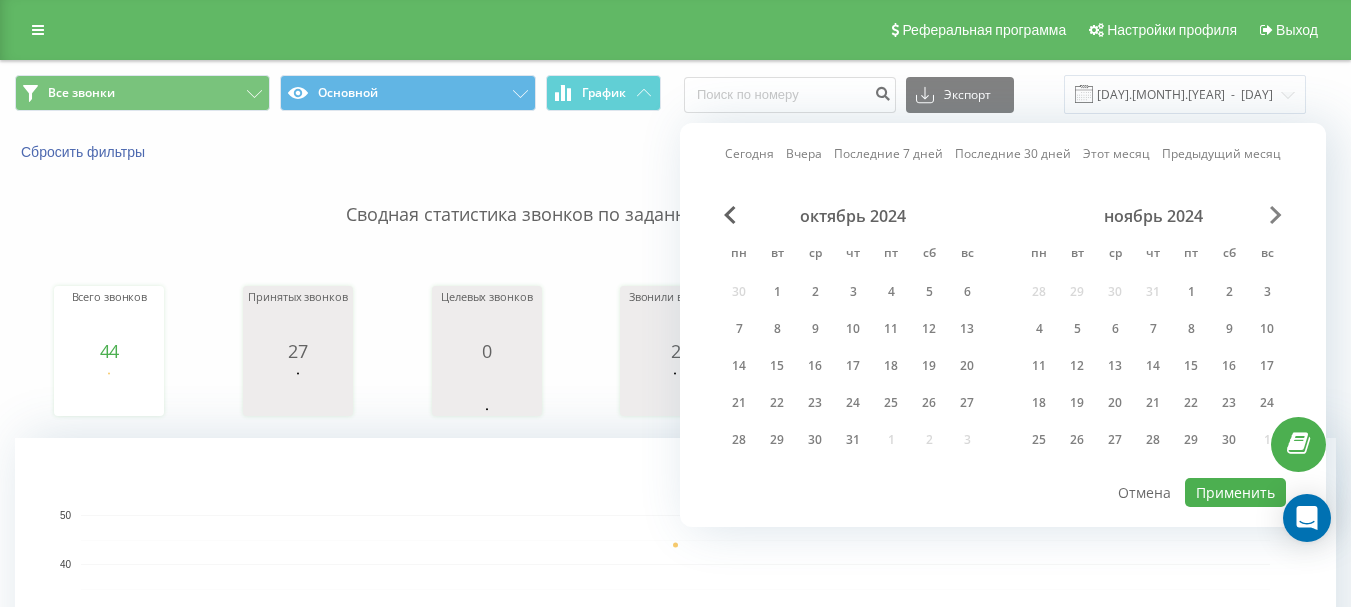 click at bounding box center (1276, 215) 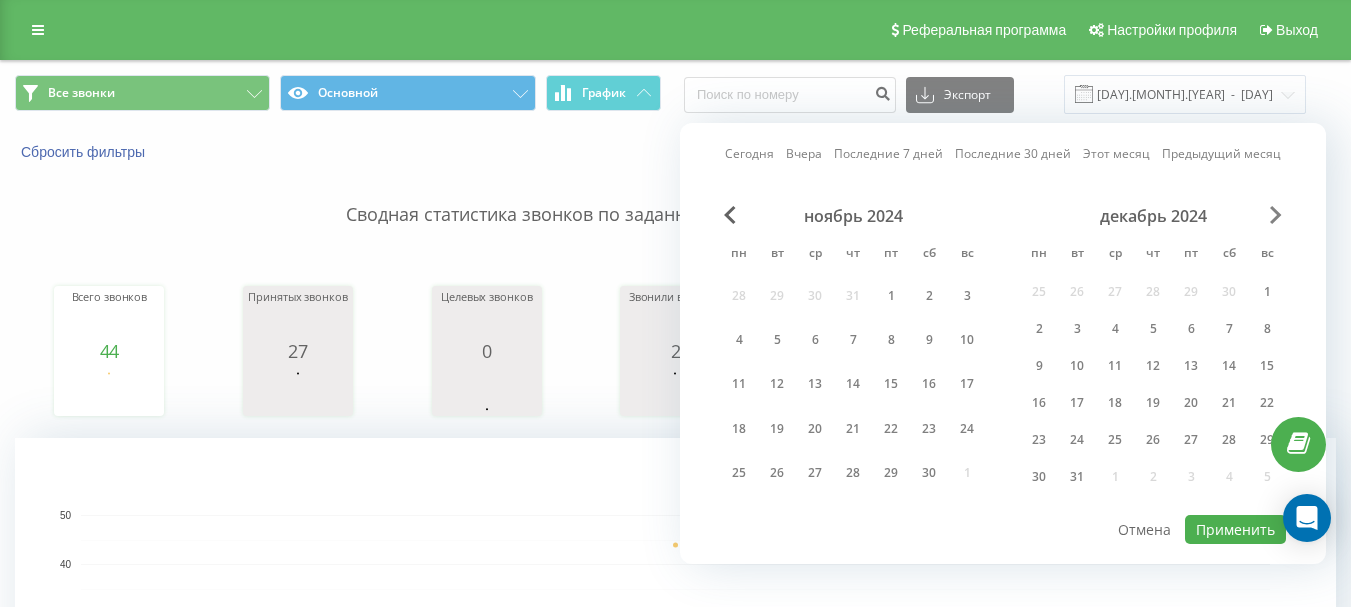 click at bounding box center [1276, 215] 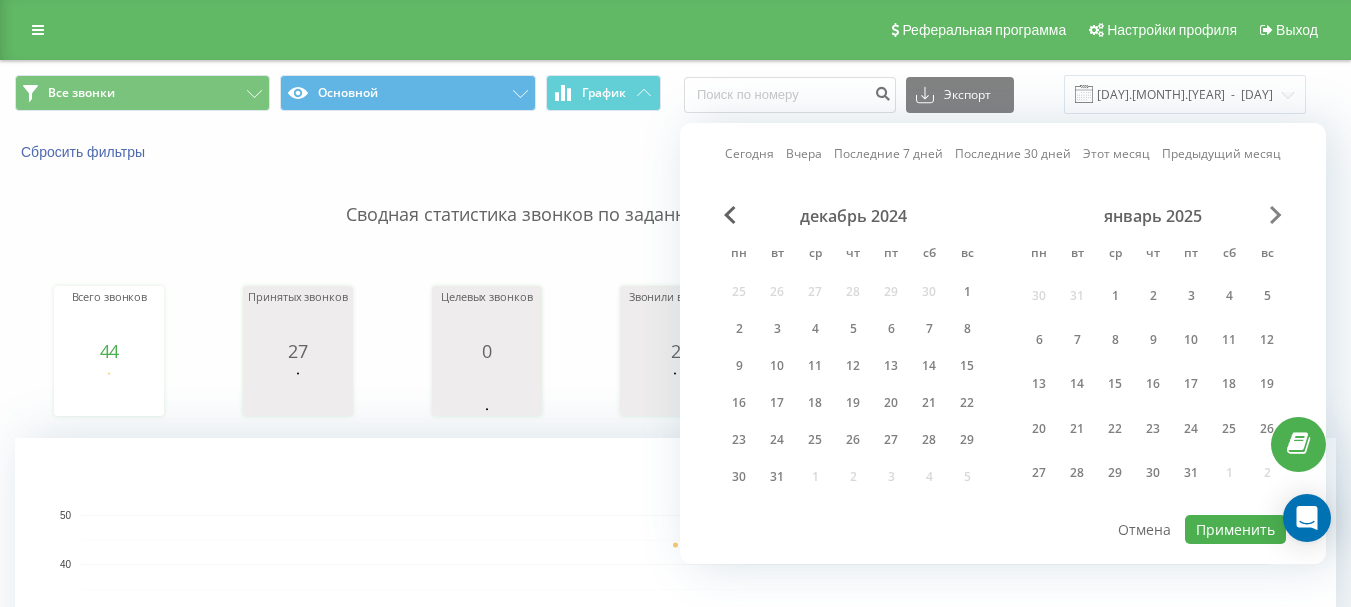 click at bounding box center [1276, 215] 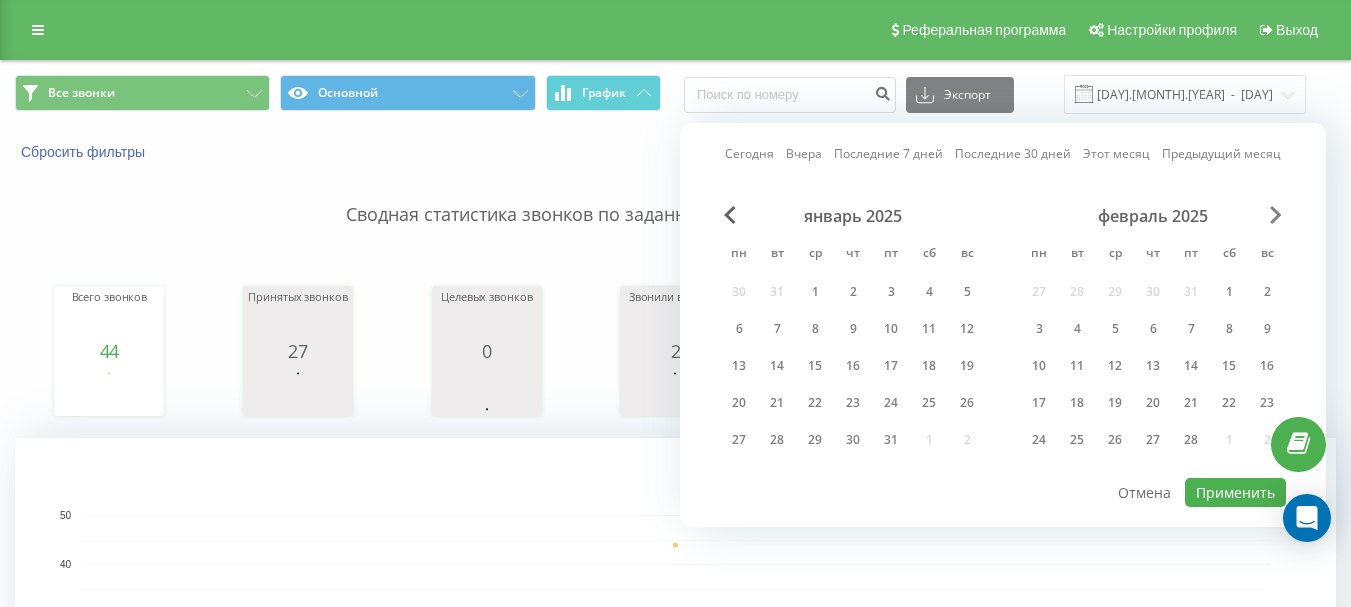 click at bounding box center [1276, 215] 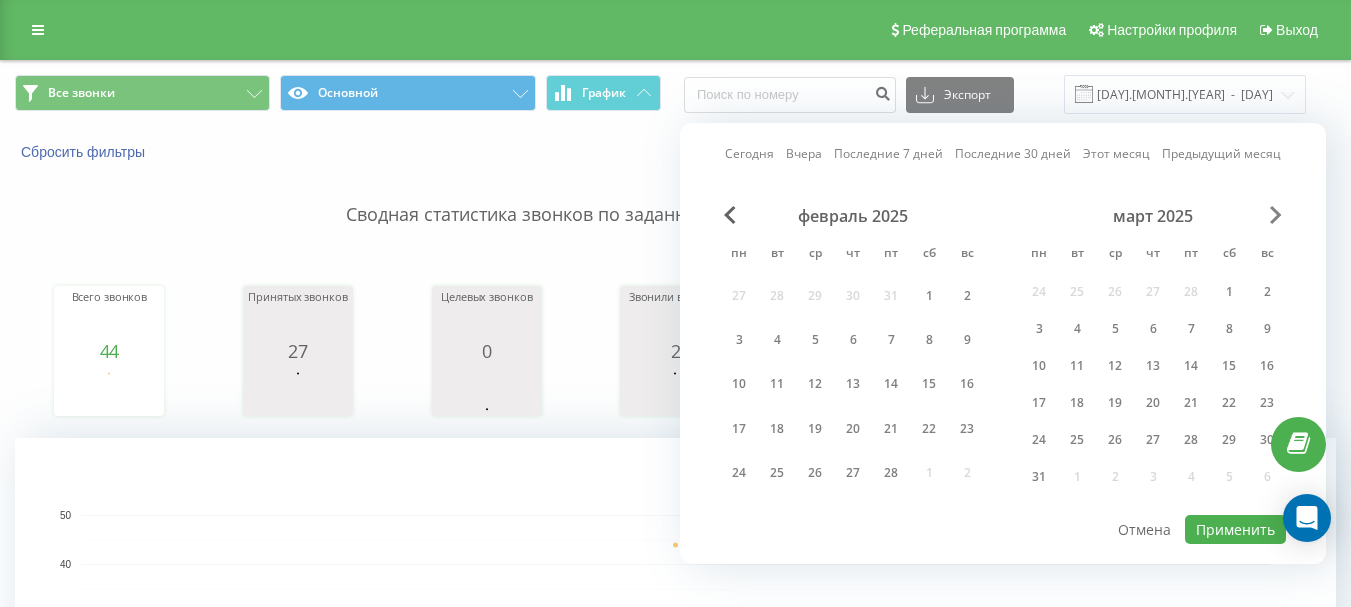 click at bounding box center (1276, 215) 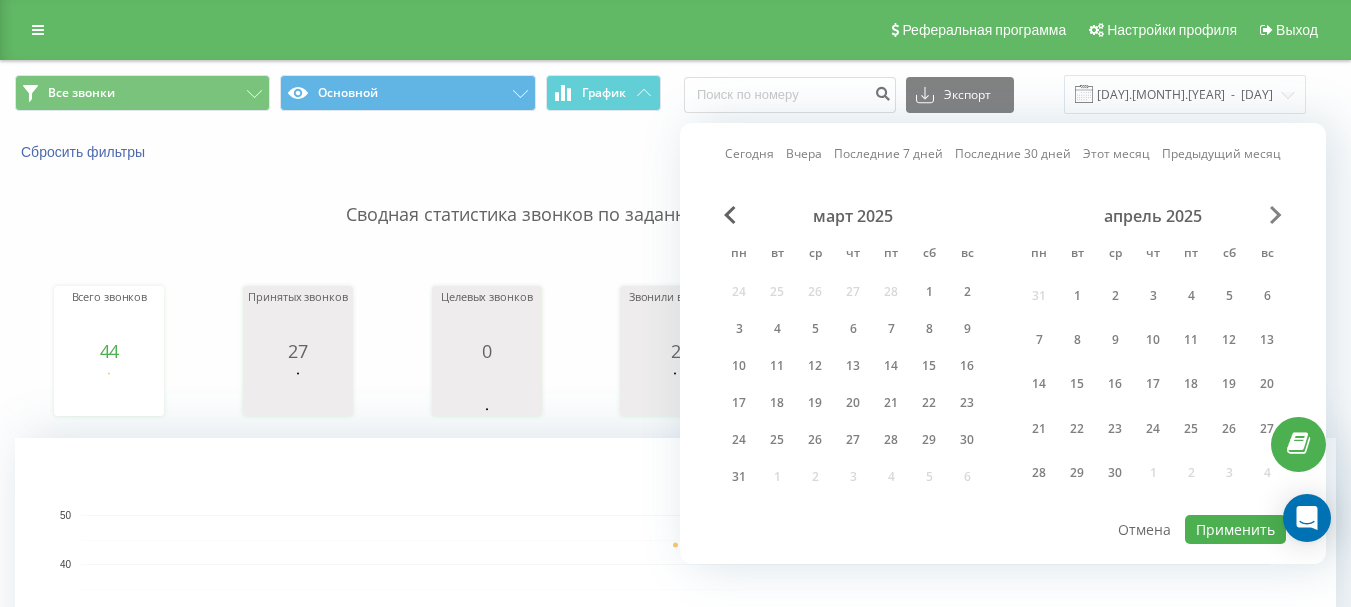 click at bounding box center [1276, 215] 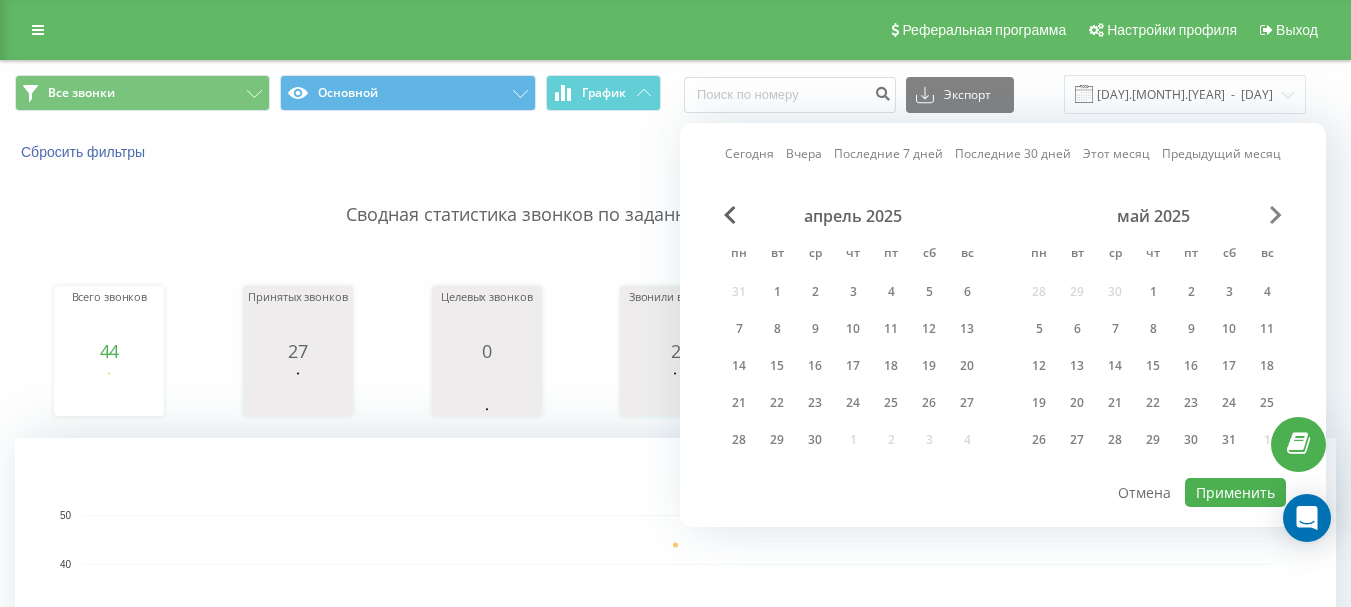 click at bounding box center [1276, 215] 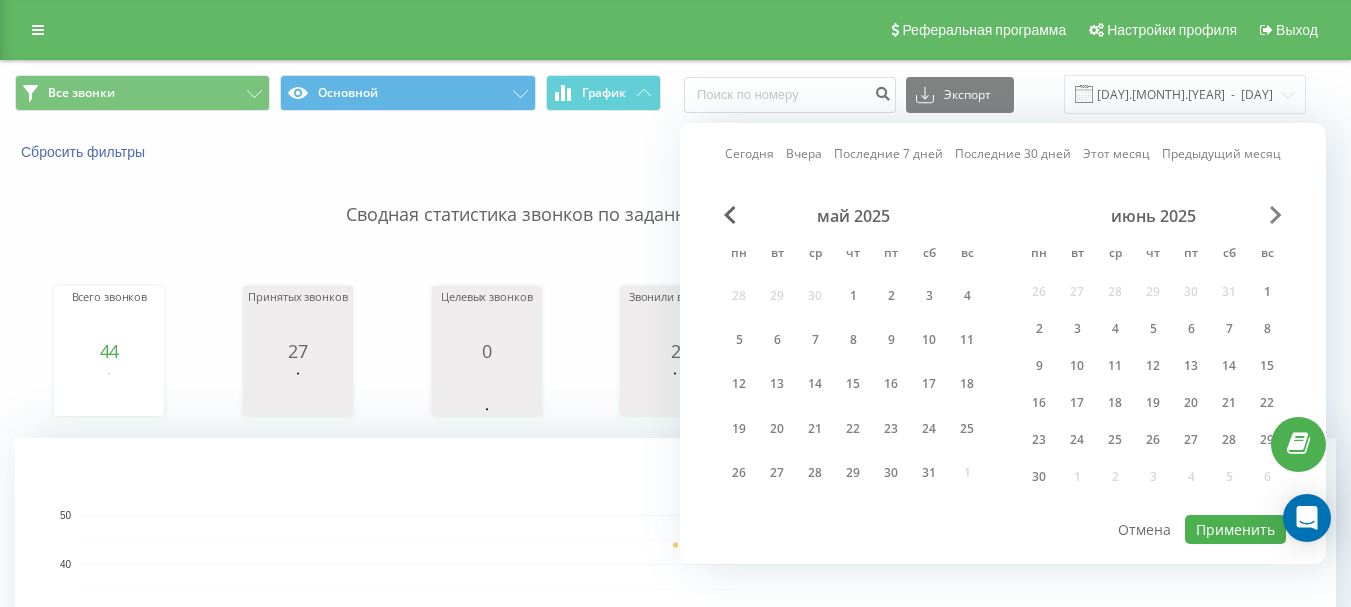 click at bounding box center (1276, 215) 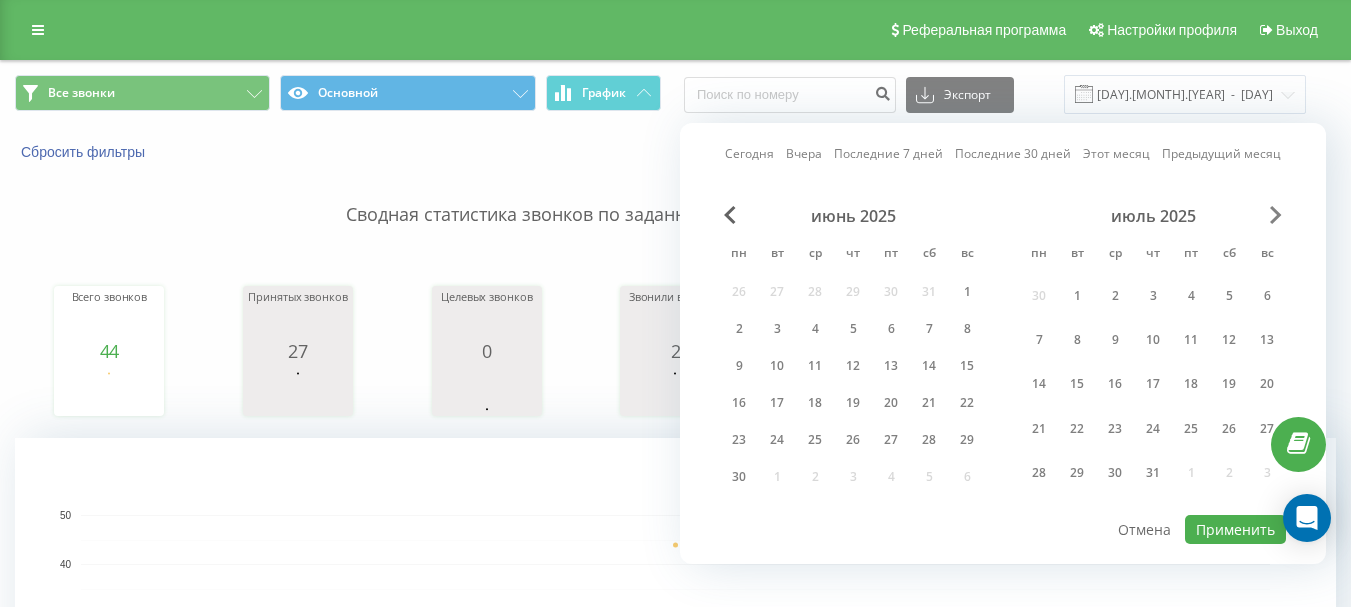 click at bounding box center [1276, 215] 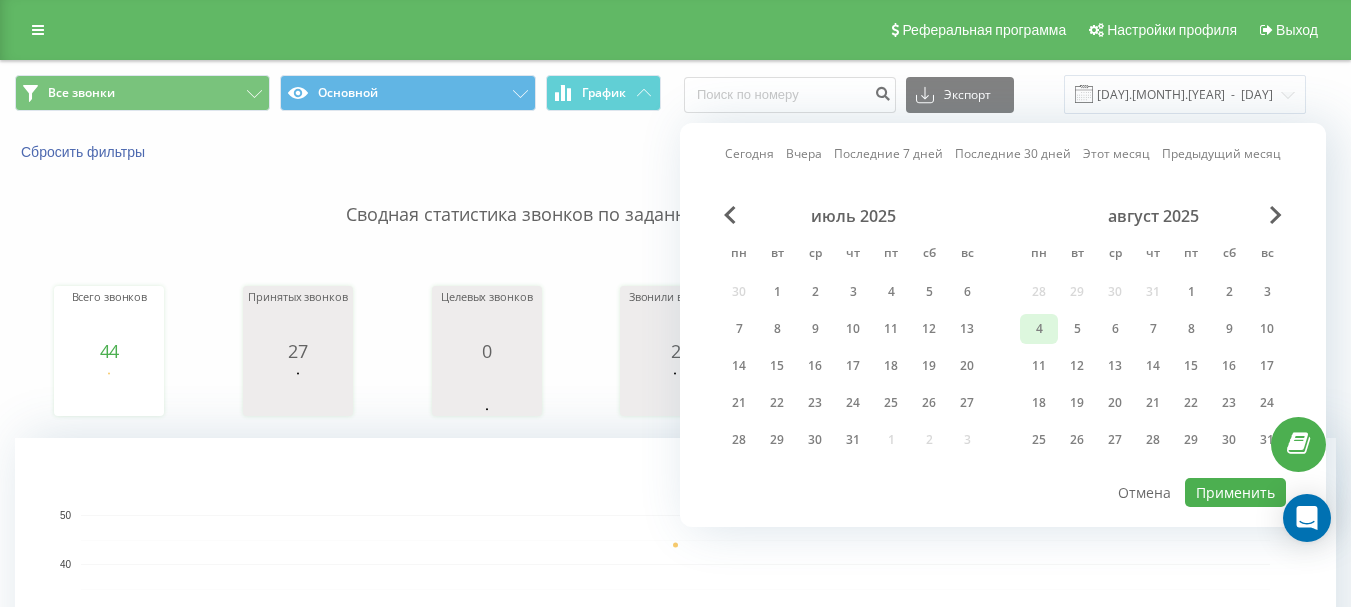 click on "4" at bounding box center [1039, 329] 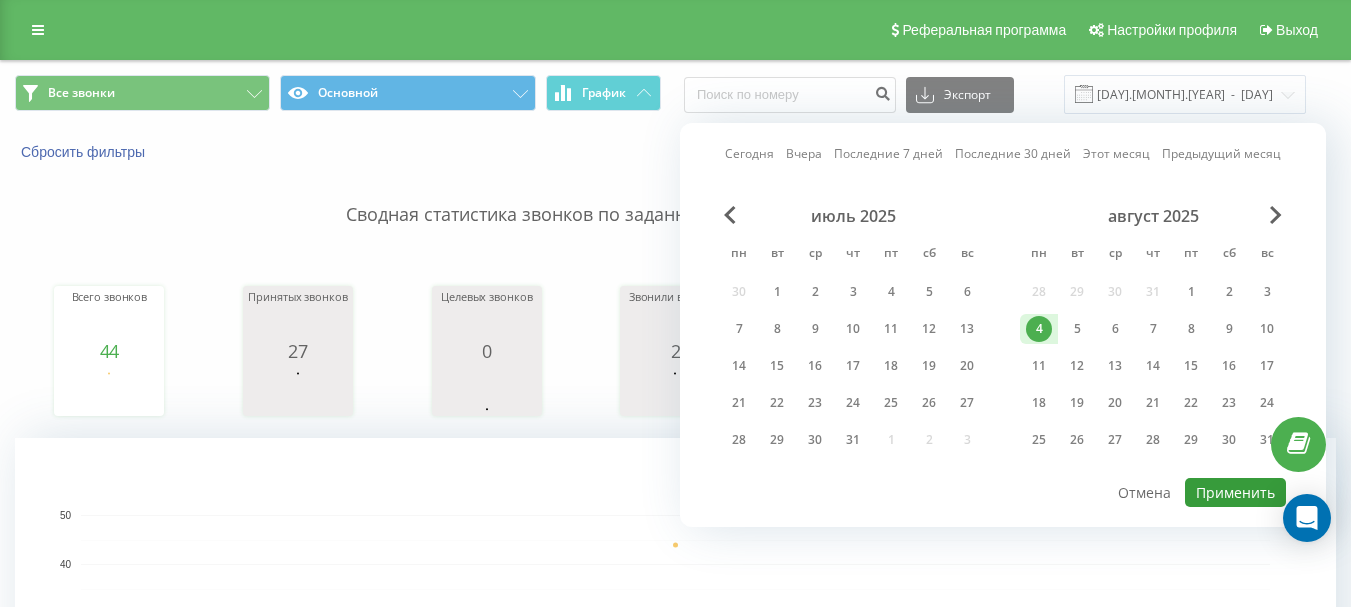 click on "Применить" at bounding box center (1235, 492) 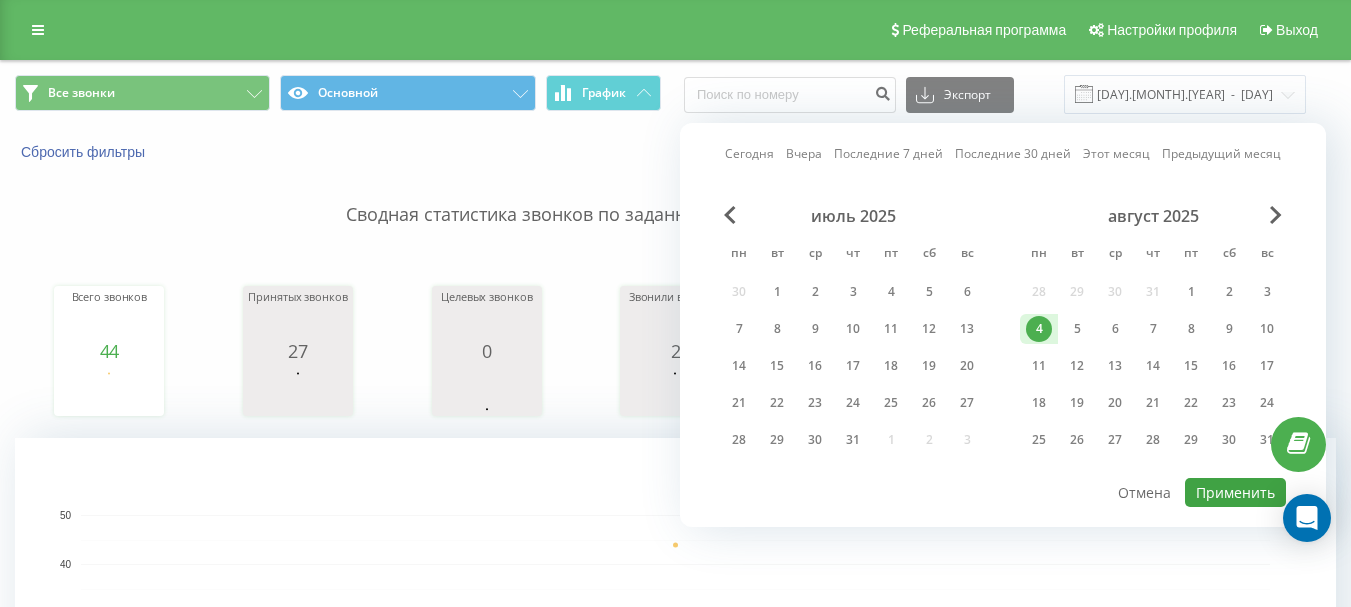 type on "04.08.2025  -  04.08.2025" 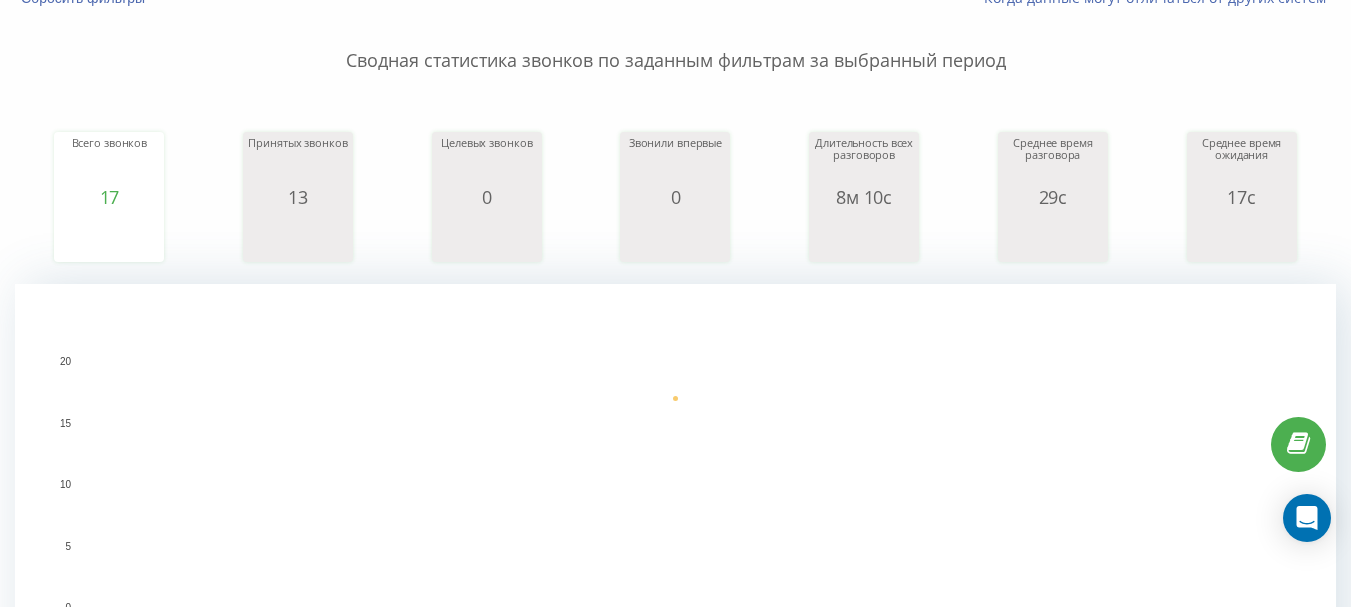 scroll, scrollTop: 0, scrollLeft: 0, axis: both 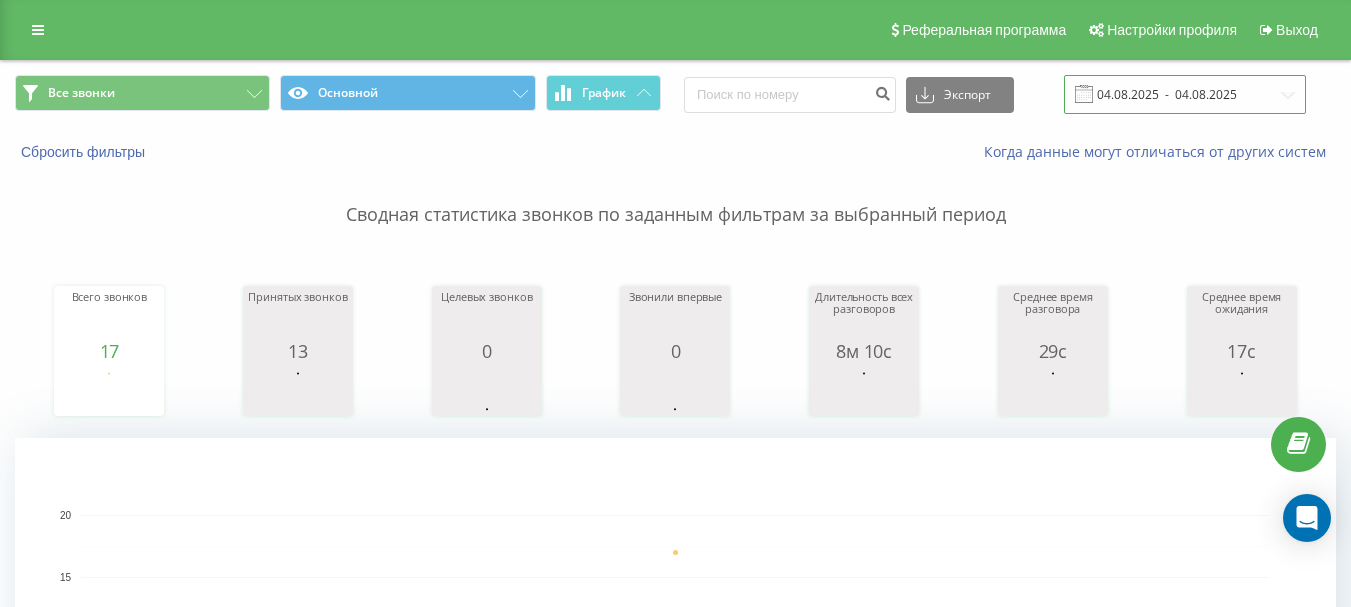 click on "04.08.2025  -  04.08.2025" at bounding box center (1185, 94) 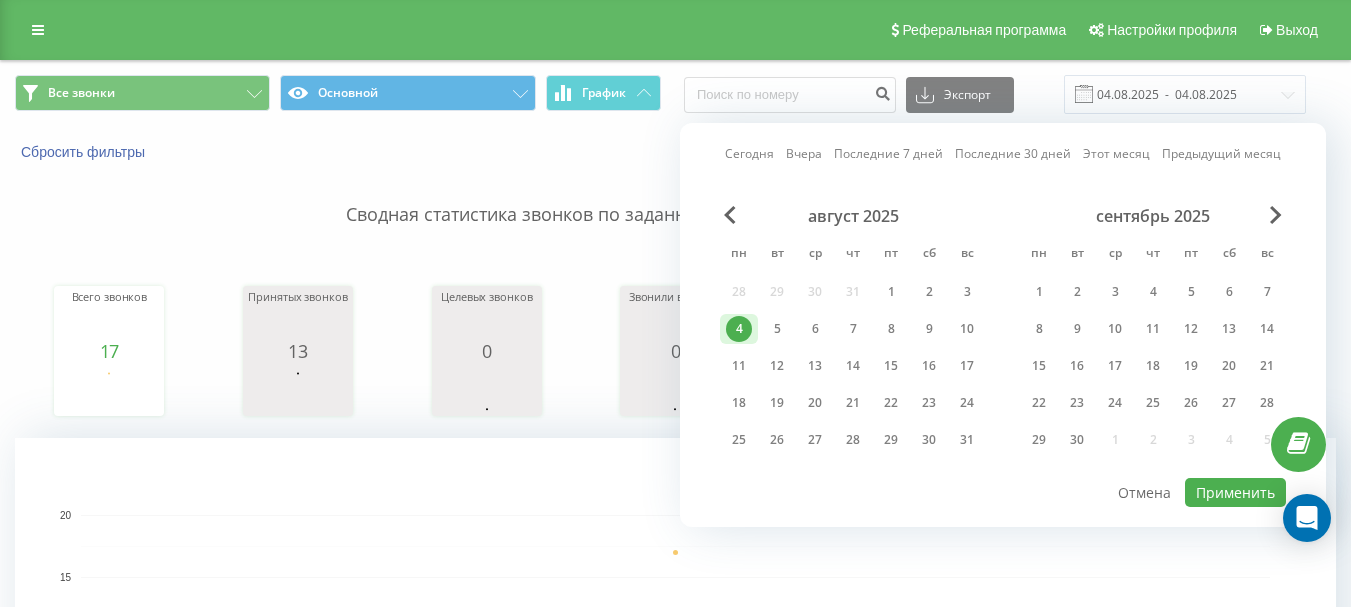 click on "4" at bounding box center (739, 329) 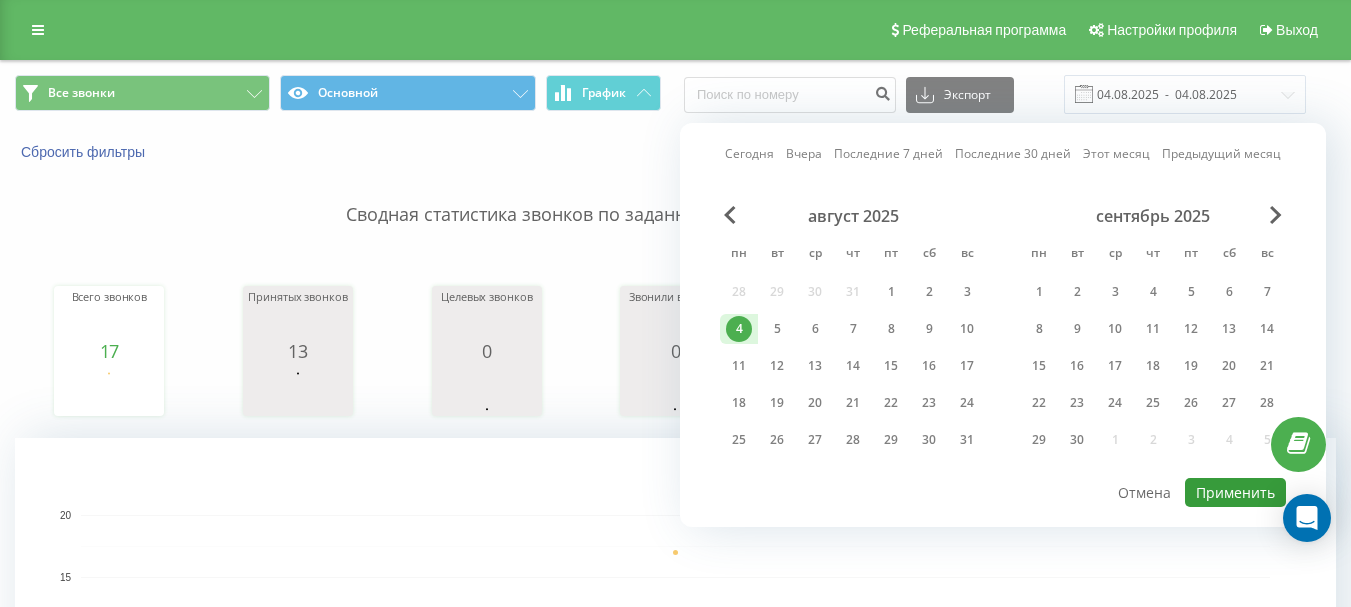 click on "Применить" at bounding box center (1235, 492) 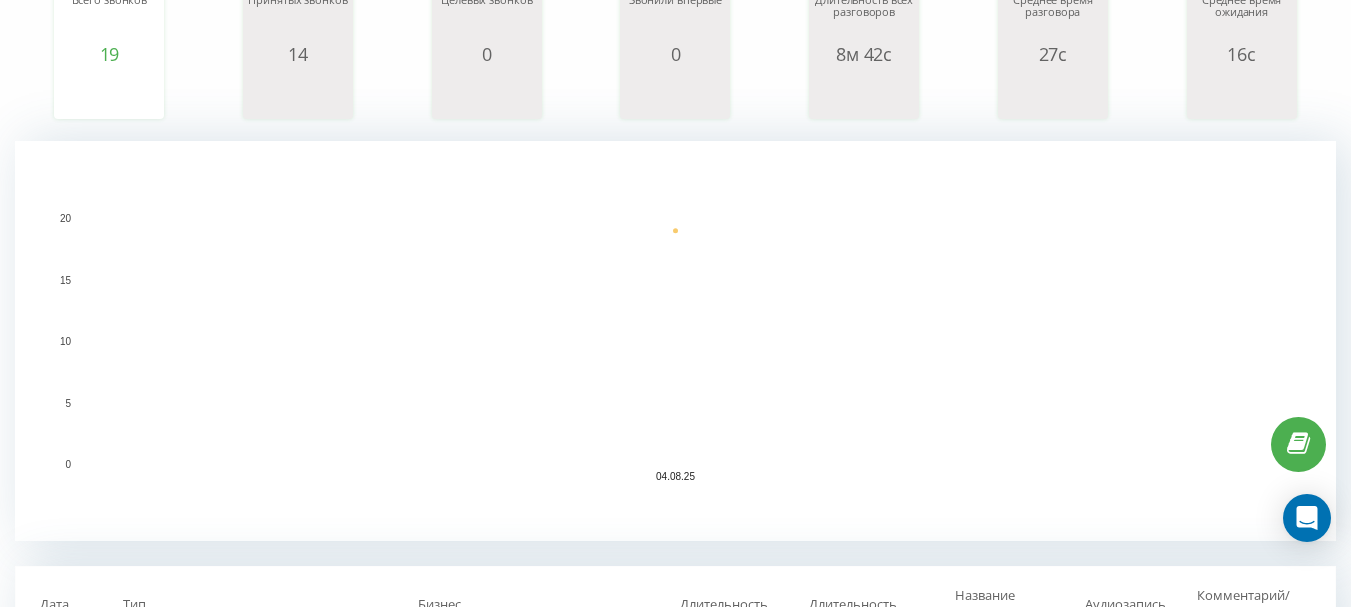 scroll, scrollTop: 0, scrollLeft: 0, axis: both 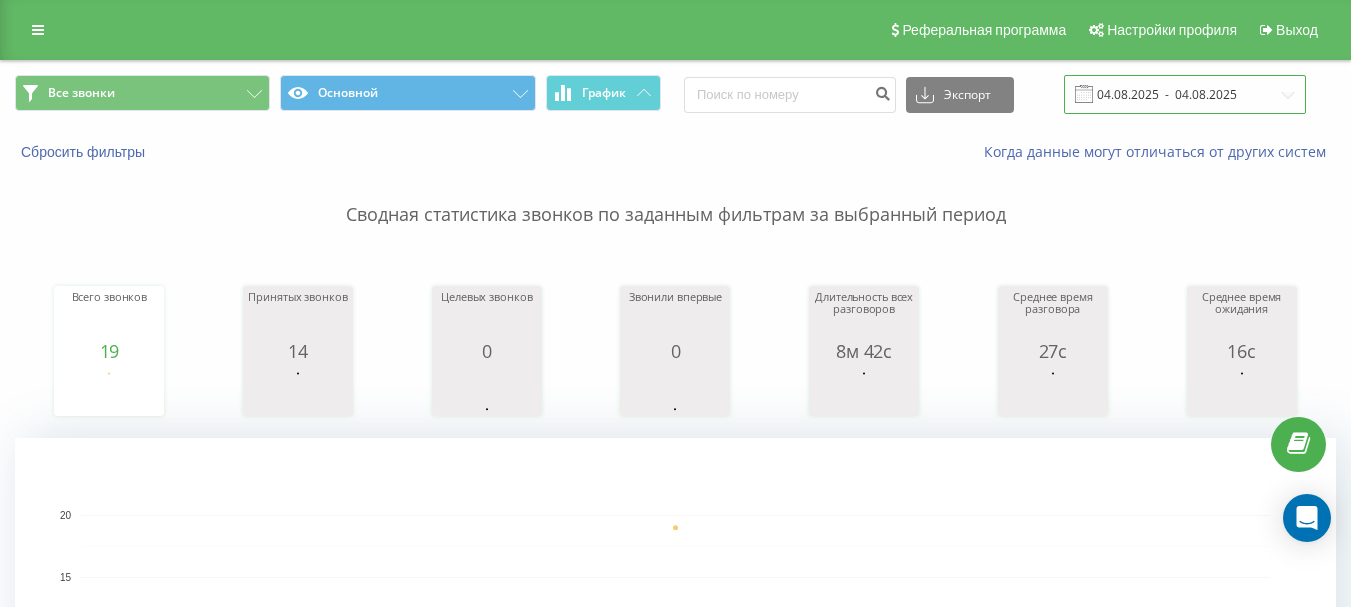 click on "04.08.2025  -  04.08.2025" at bounding box center [1185, 94] 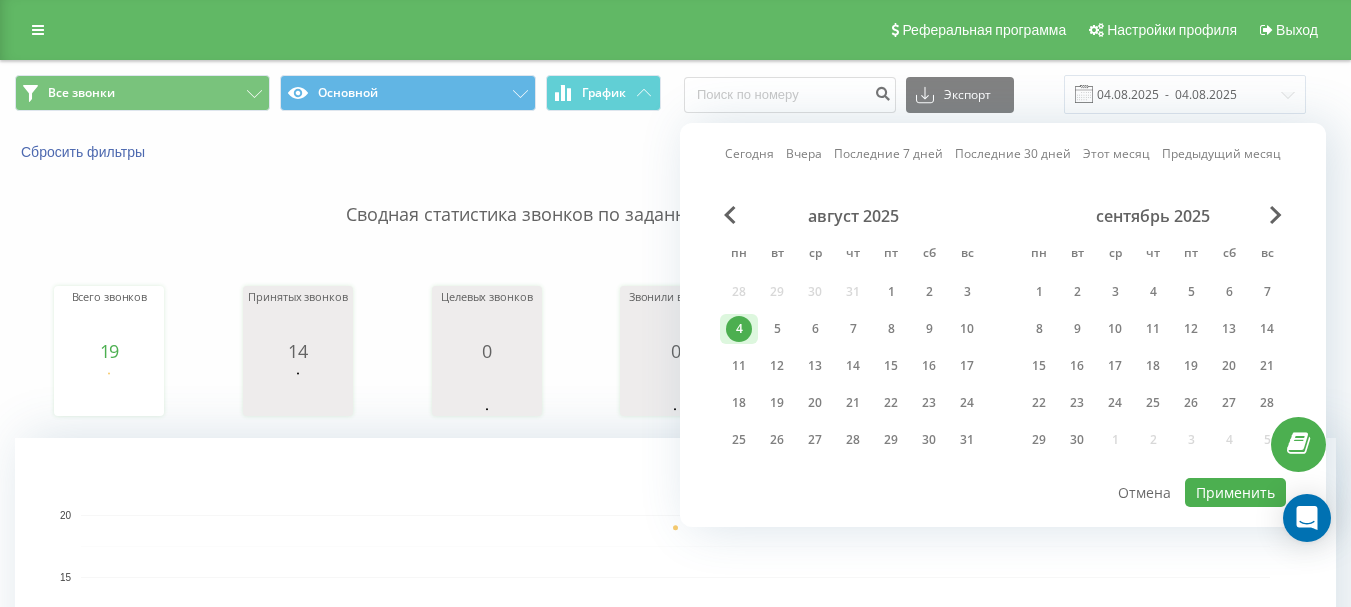 click on "4" at bounding box center (739, 329) 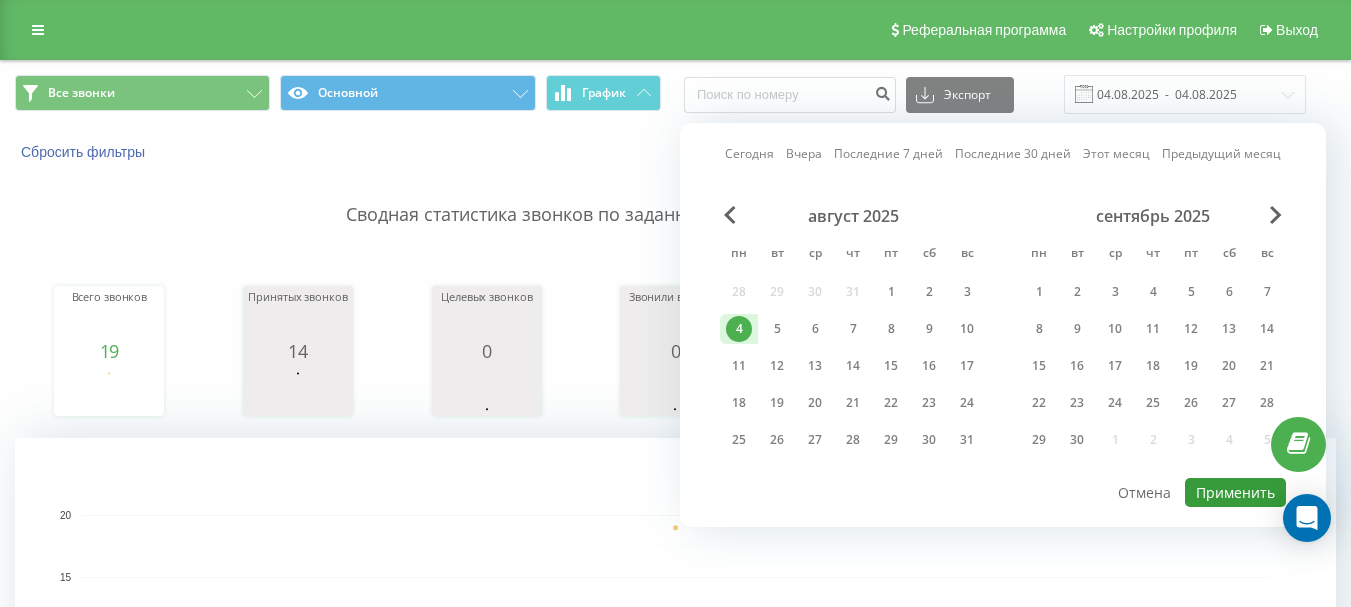 click on "Применить" at bounding box center (1235, 492) 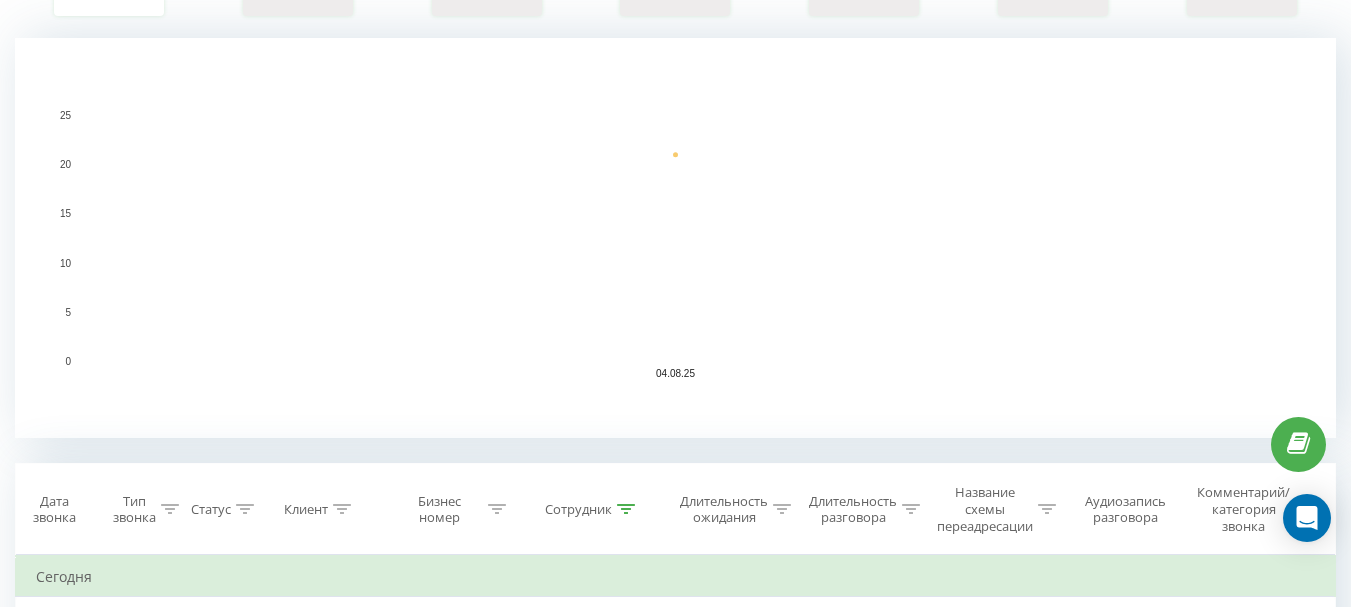 scroll, scrollTop: 0, scrollLeft: 0, axis: both 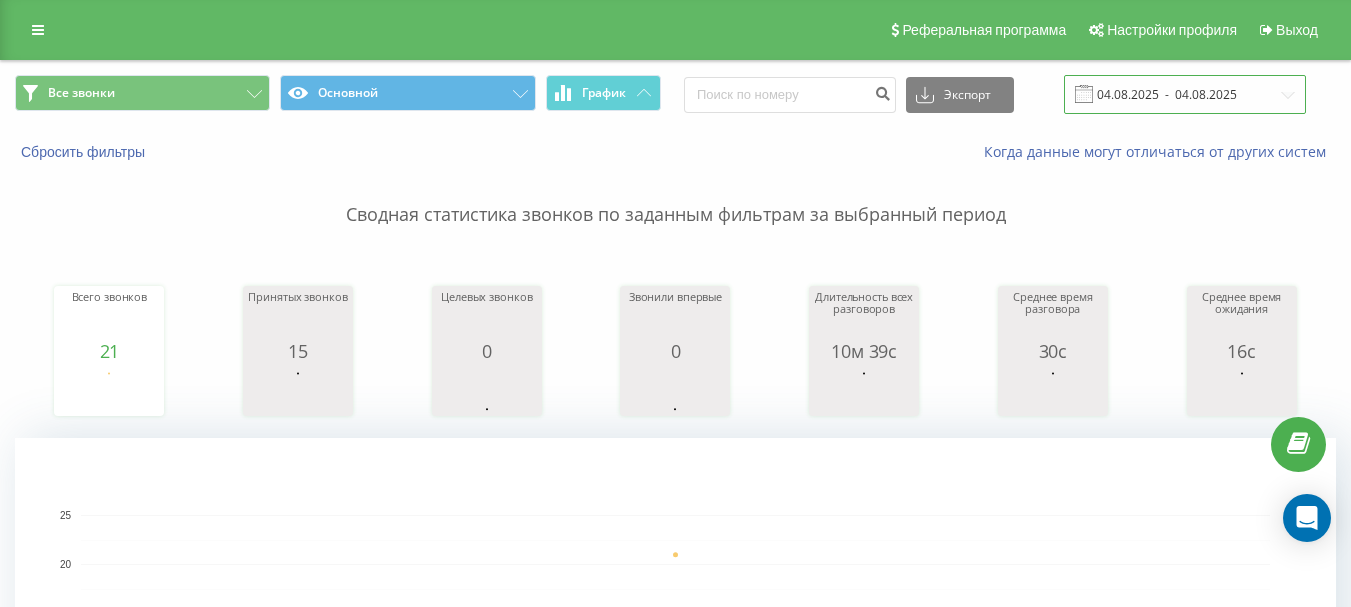 click on "04.08.2025  -  04.08.2025" at bounding box center (1185, 94) 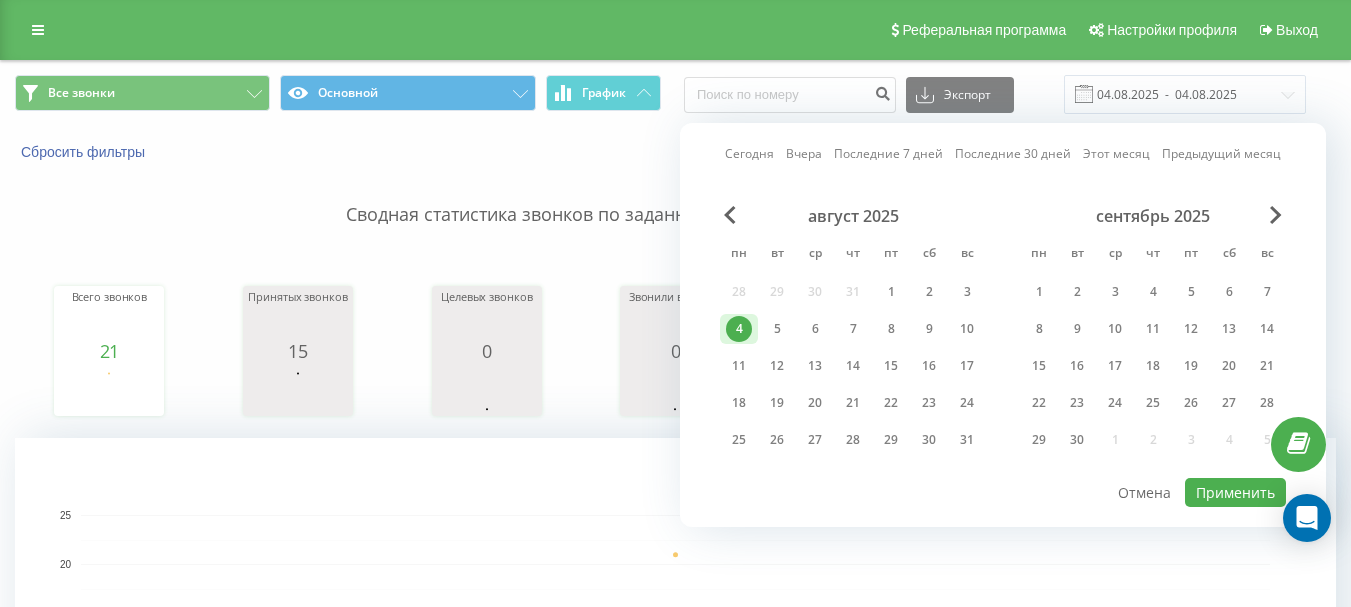 click on "4" at bounding box center (739, 329) 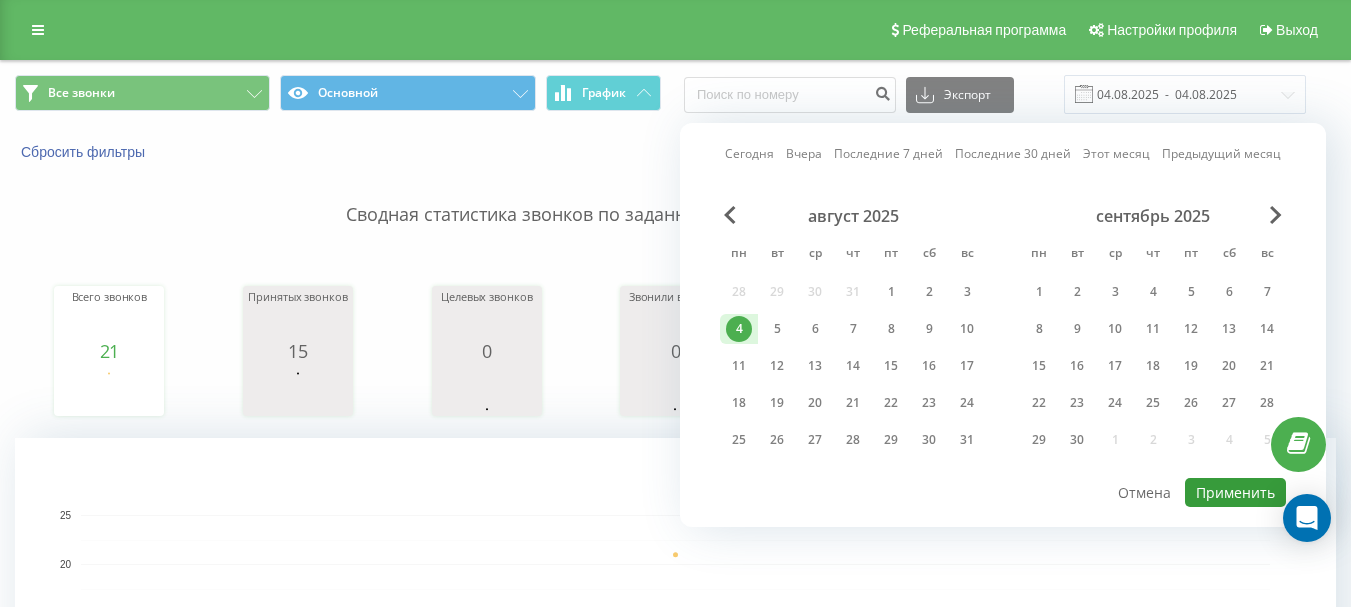 click on "Применить" at bounding box center [1235, 492] 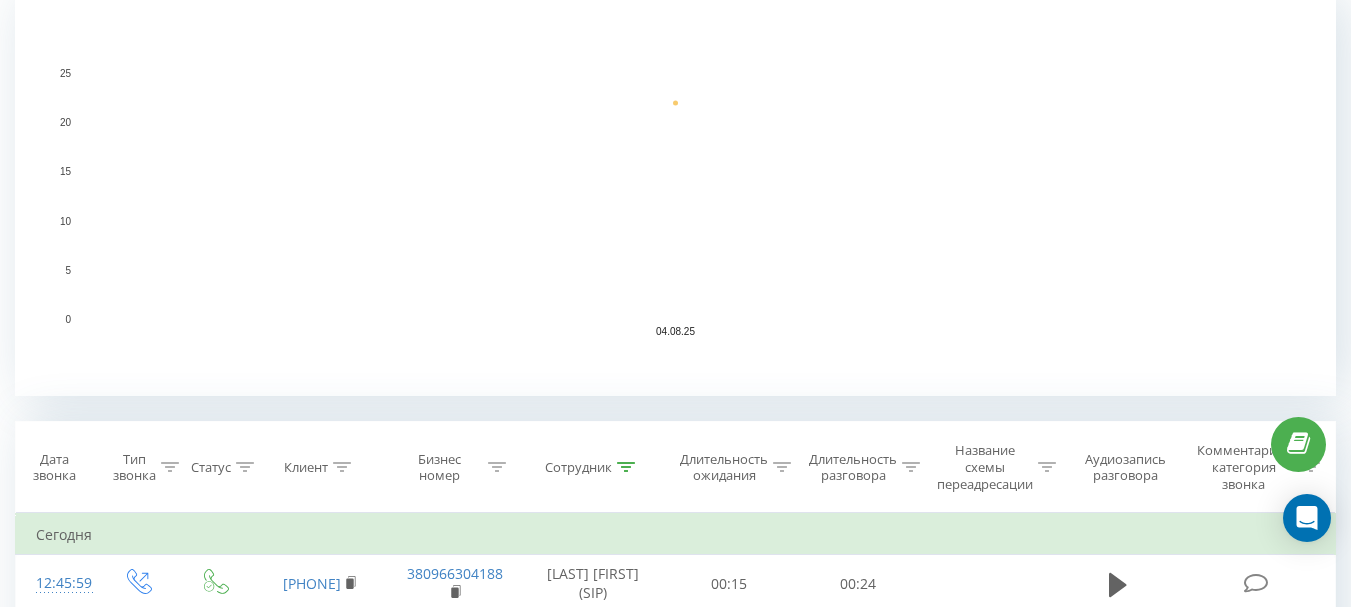 scroll, scrollTop: 0, scrollLeft: 0, axis: both 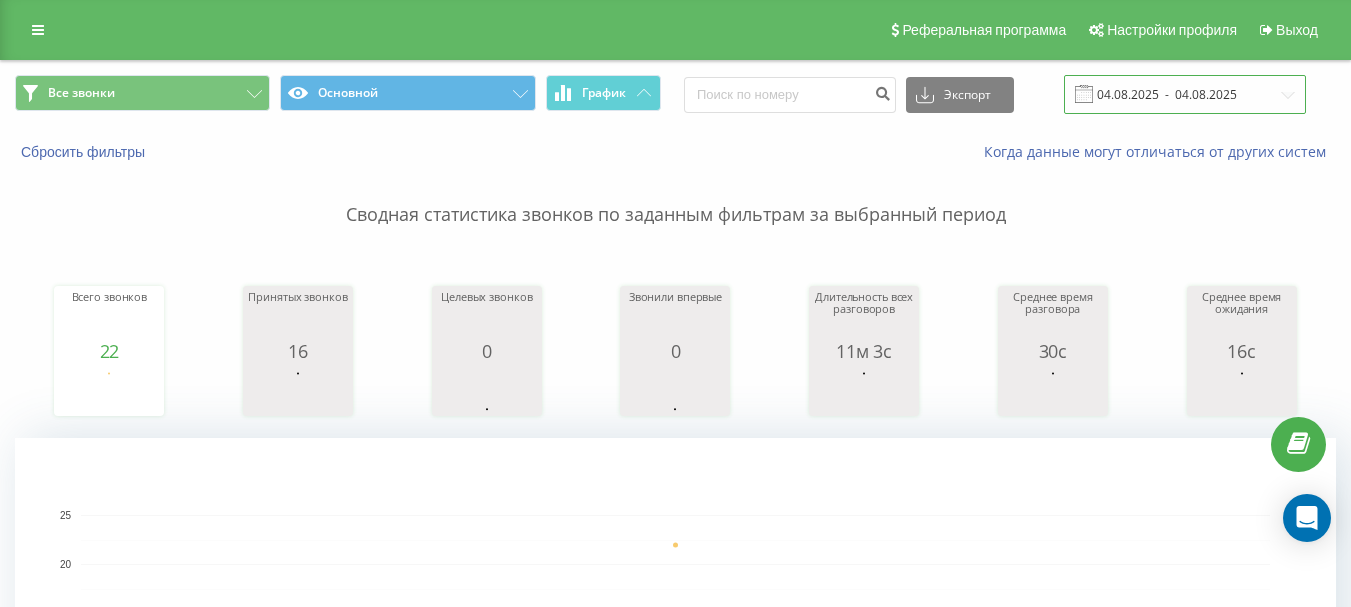 click on "04.08.2025  -  04.08.2025" at bounding box center [1185, 94] 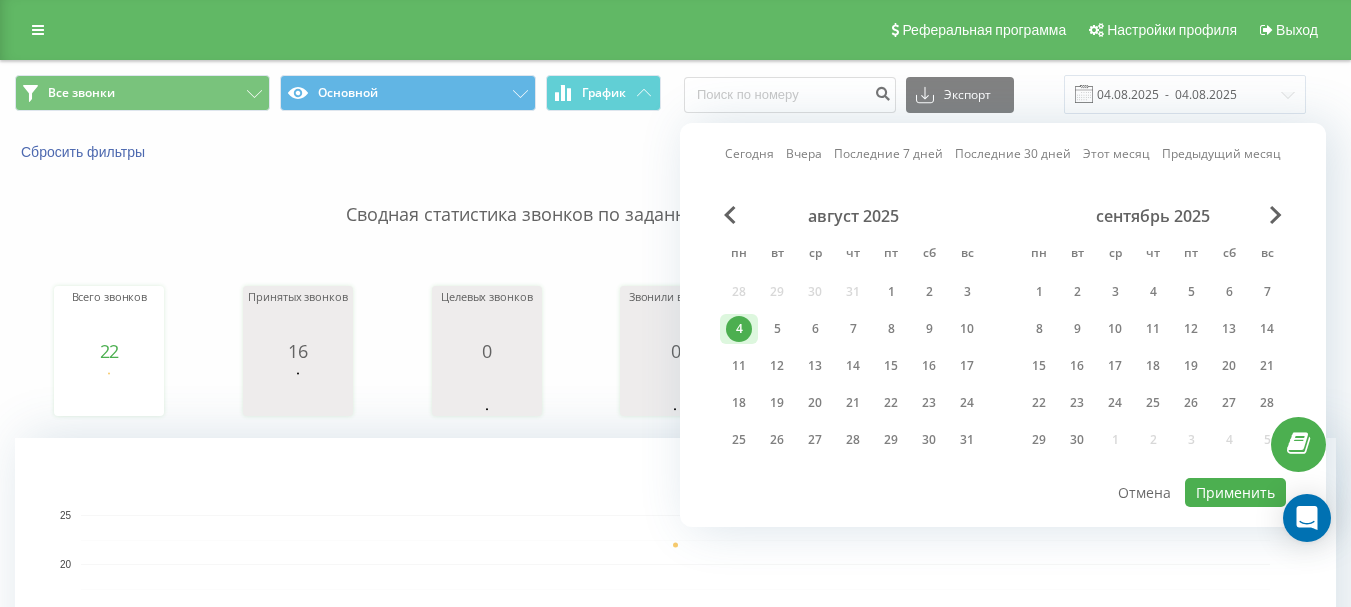 click on "4" at bounding box center (739, 329) 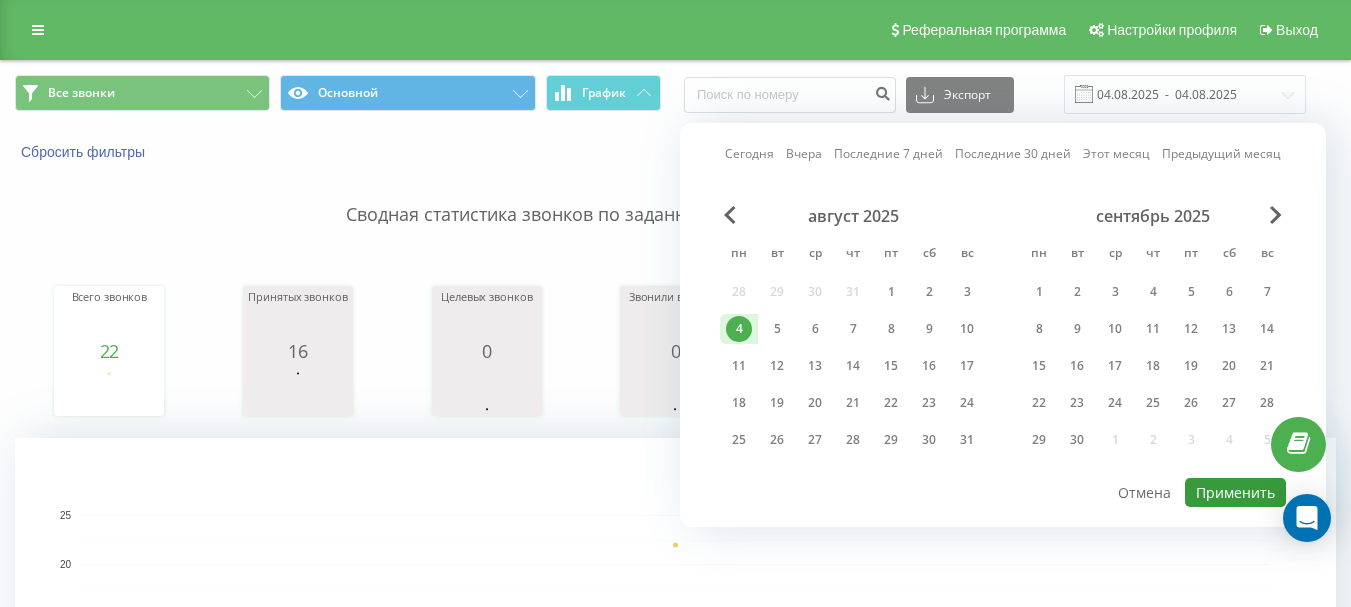click on "Применить" at bounding box center (1235, 492) 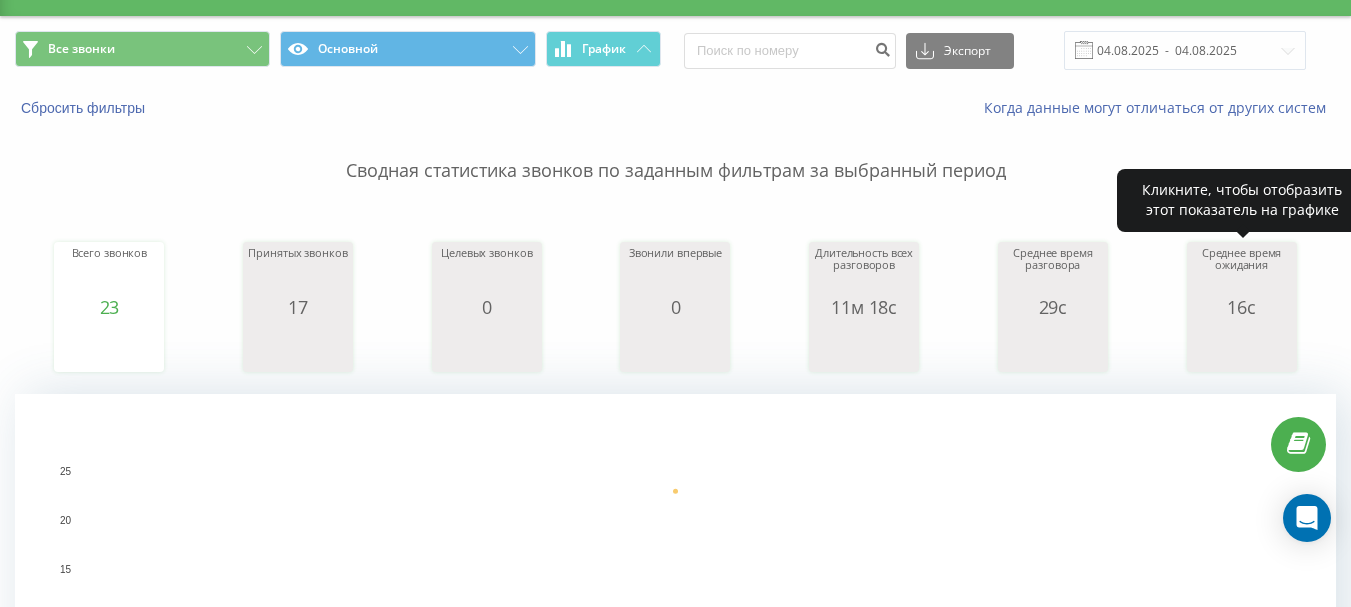 scroll, scrollTop: 0, scrollLeft: 0, axis: both 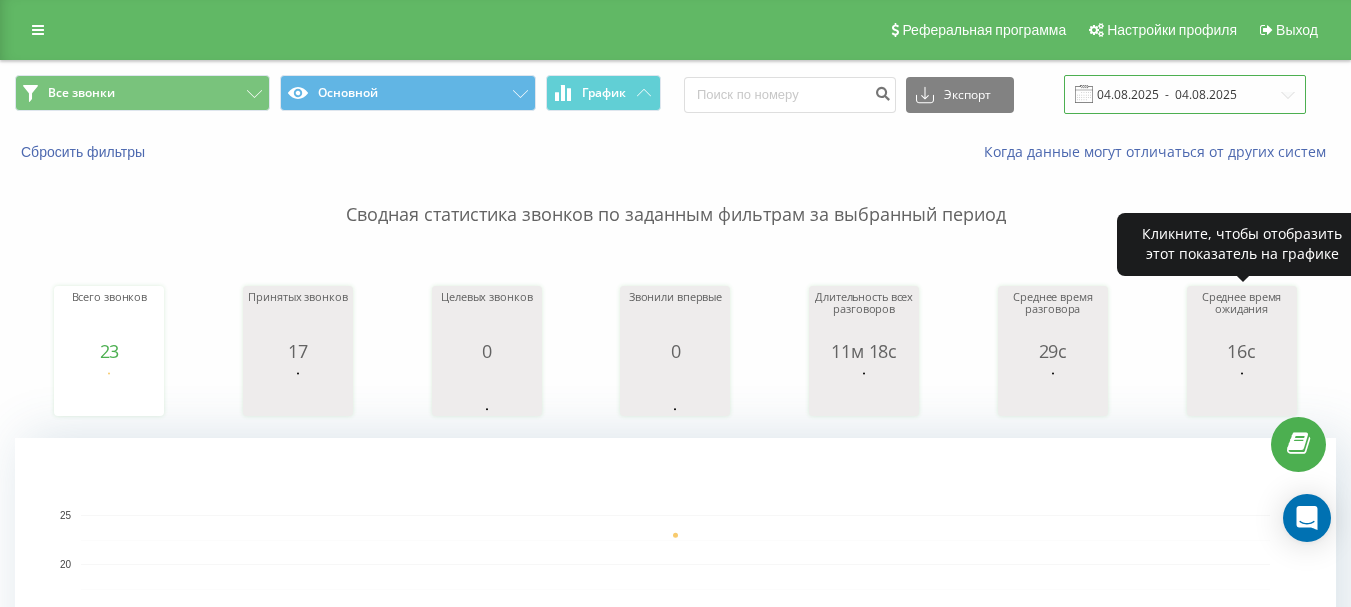 click on "04.08.2025  -  04.08.2025" at bounding box center (1185, 94) 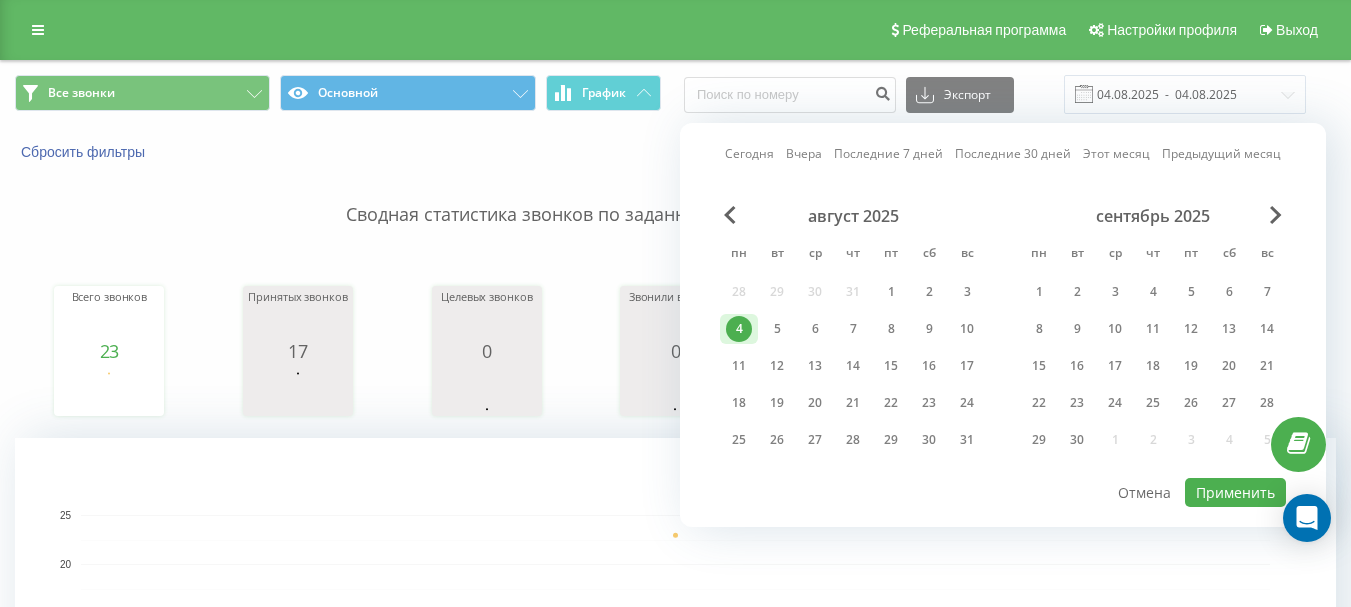 click on "4" at bounding box center (739, 329) 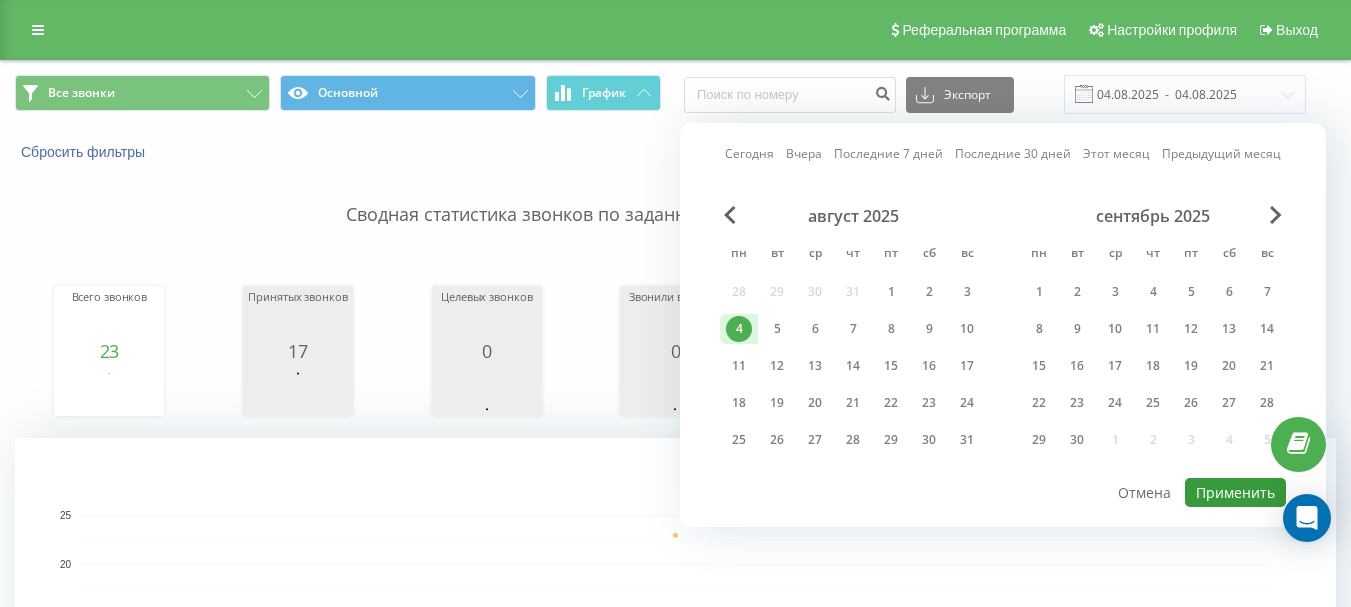 click on "Применить" at bounding box center (1235, 492) 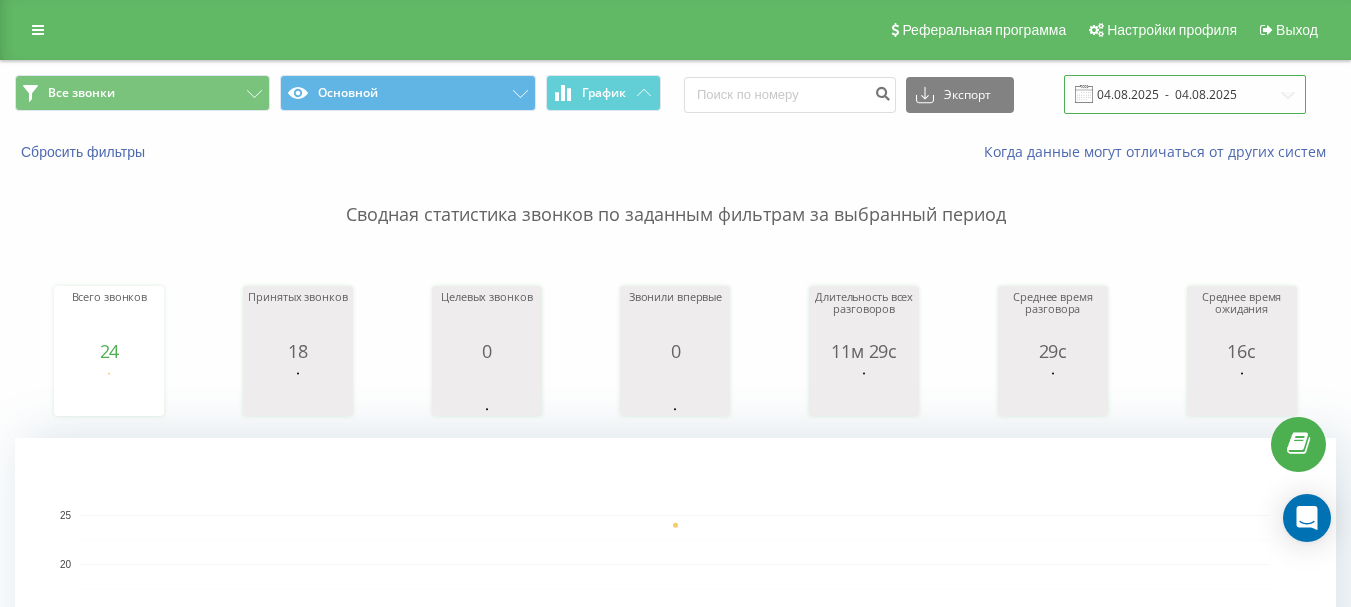 click on "04.08.2025  -  04.08.2025" at bounding box center [1185, 94] 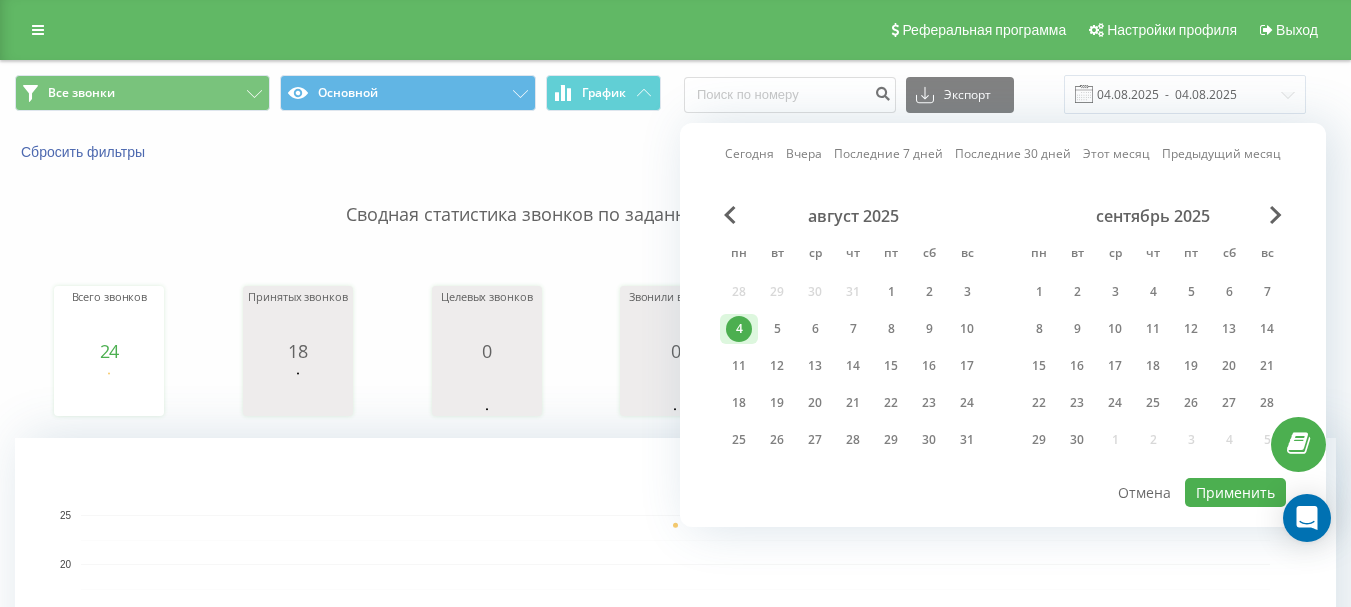 click on "4" at bounding box center [739, 329] 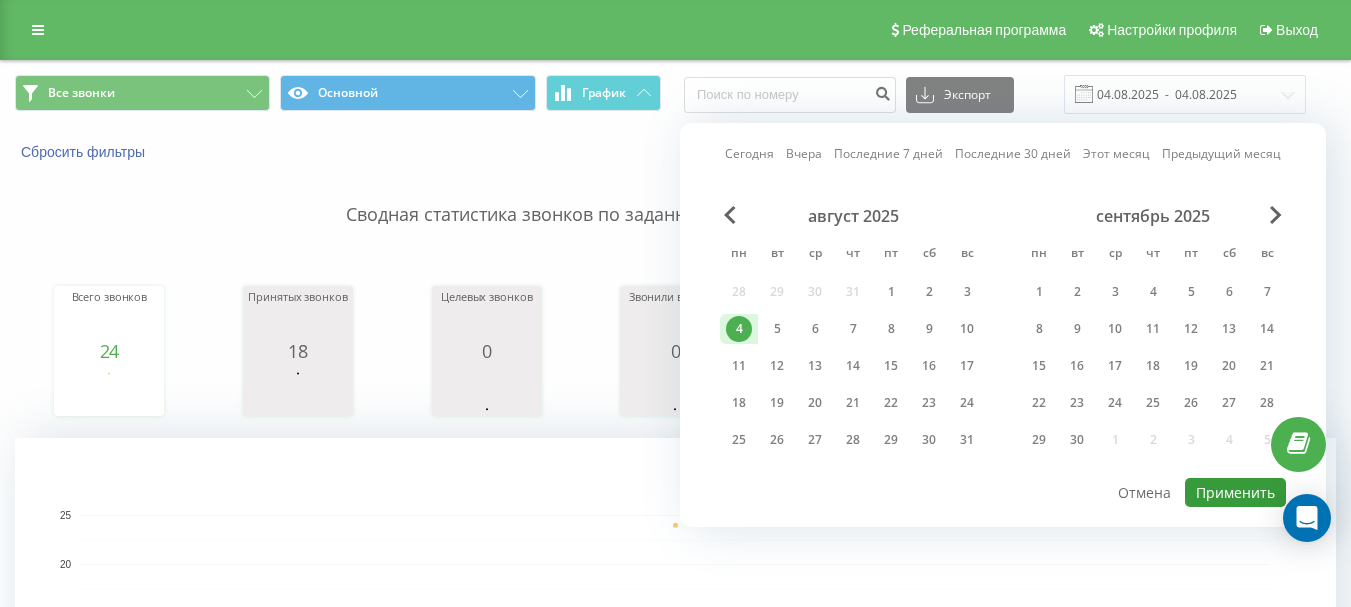 click on "Применить" at bounding box center (1235, 492) 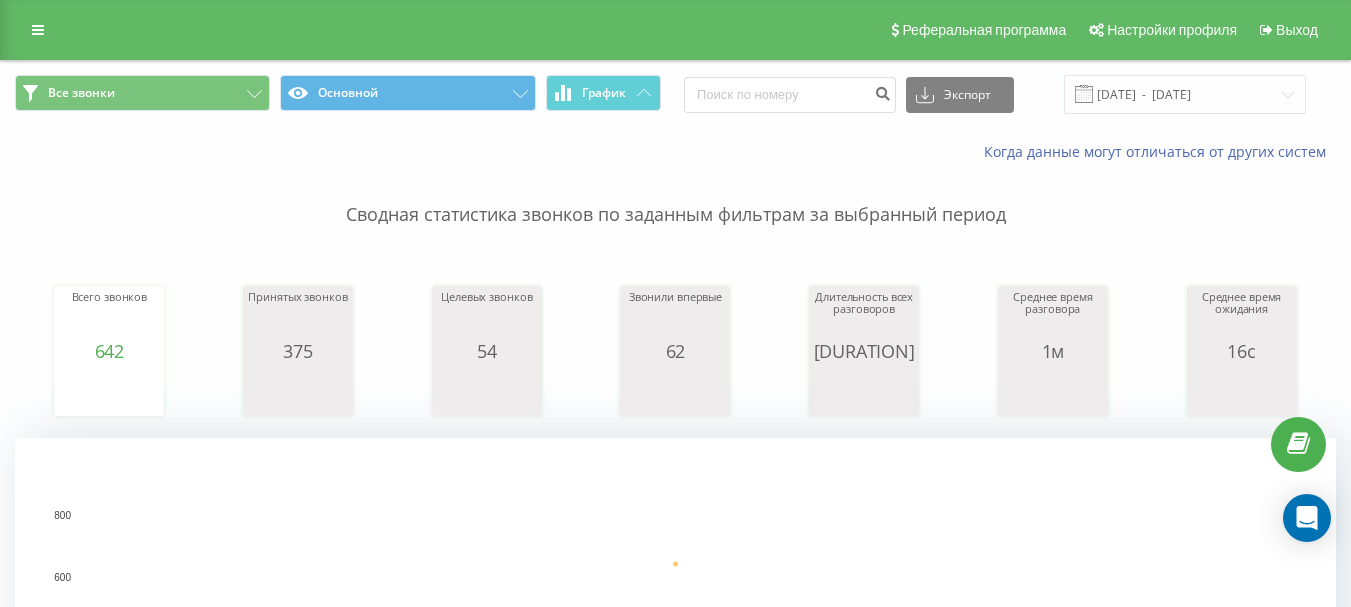 scroll, scrollTop: 593, scrollLeft: 0, axis: vertical 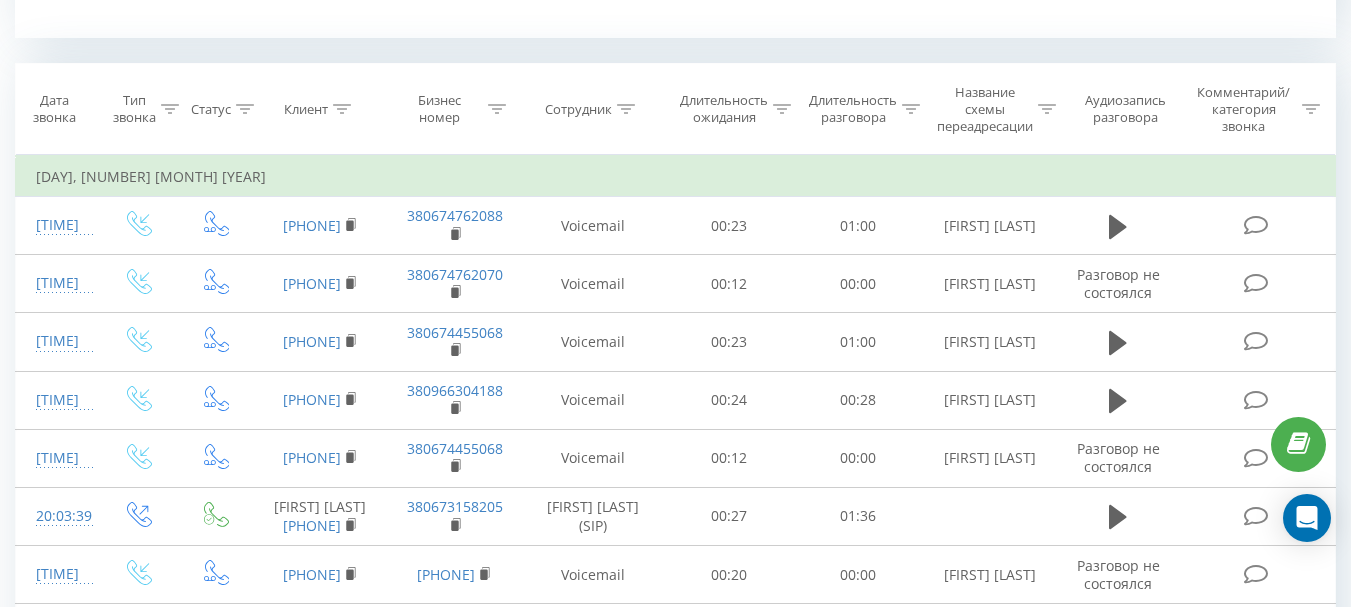 click 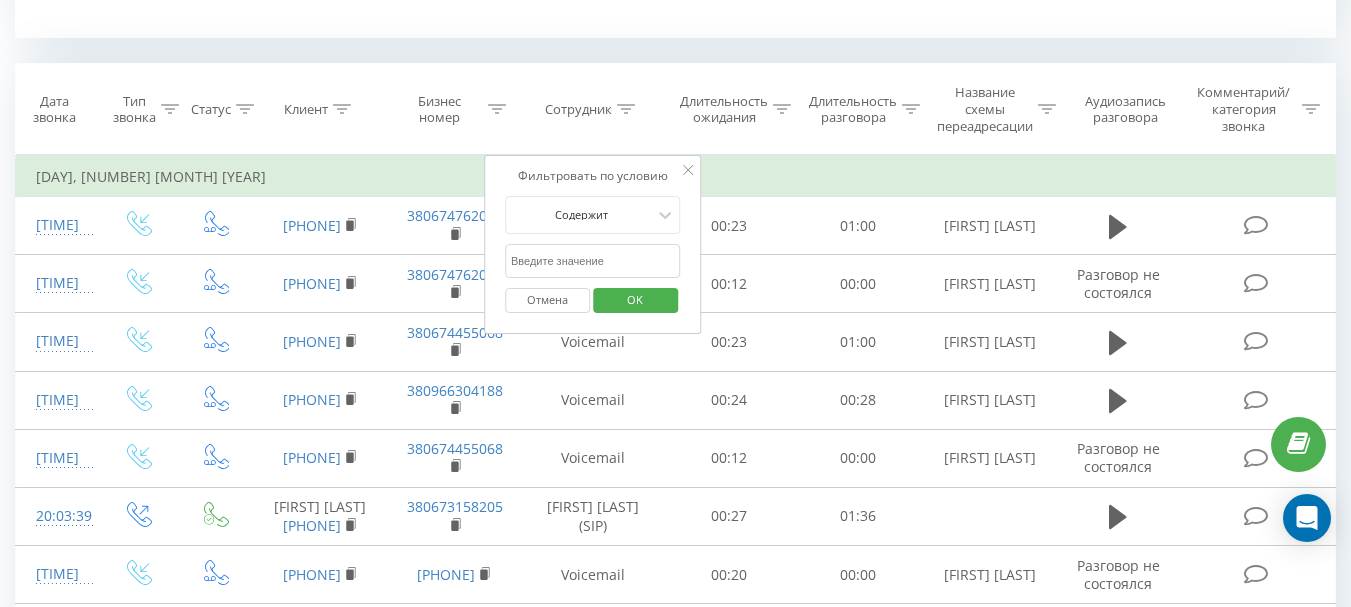 click at bounding box center (593, 261) 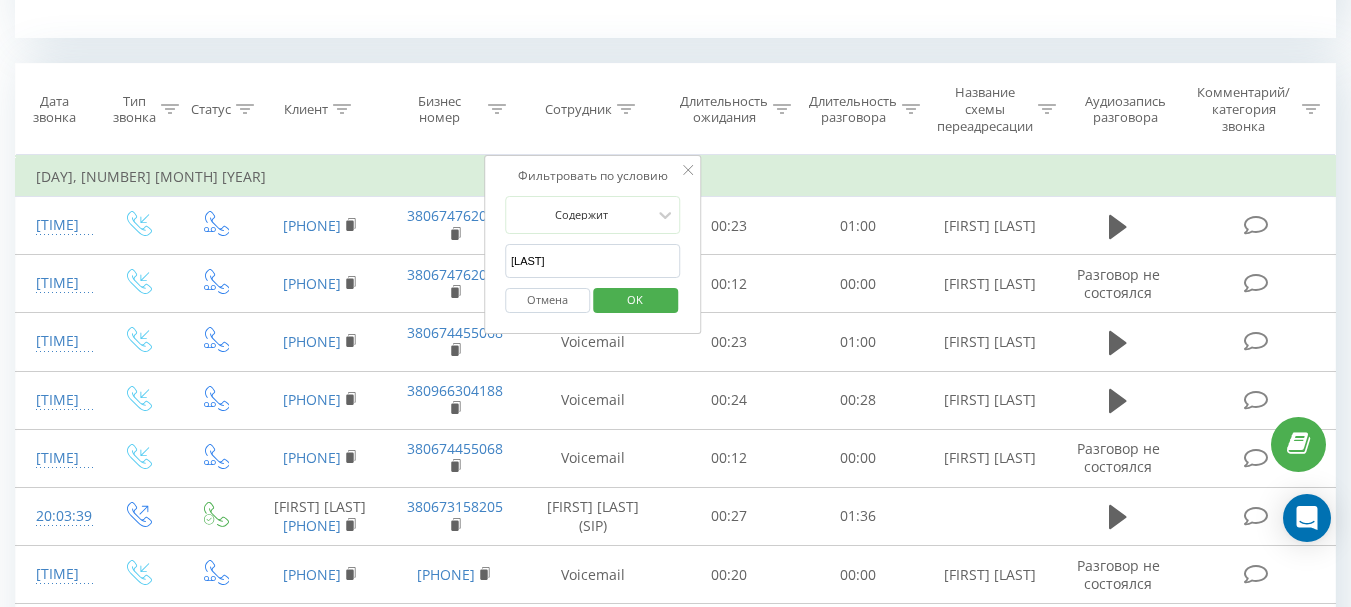 click on "OK" at bounding box center [635, 299] 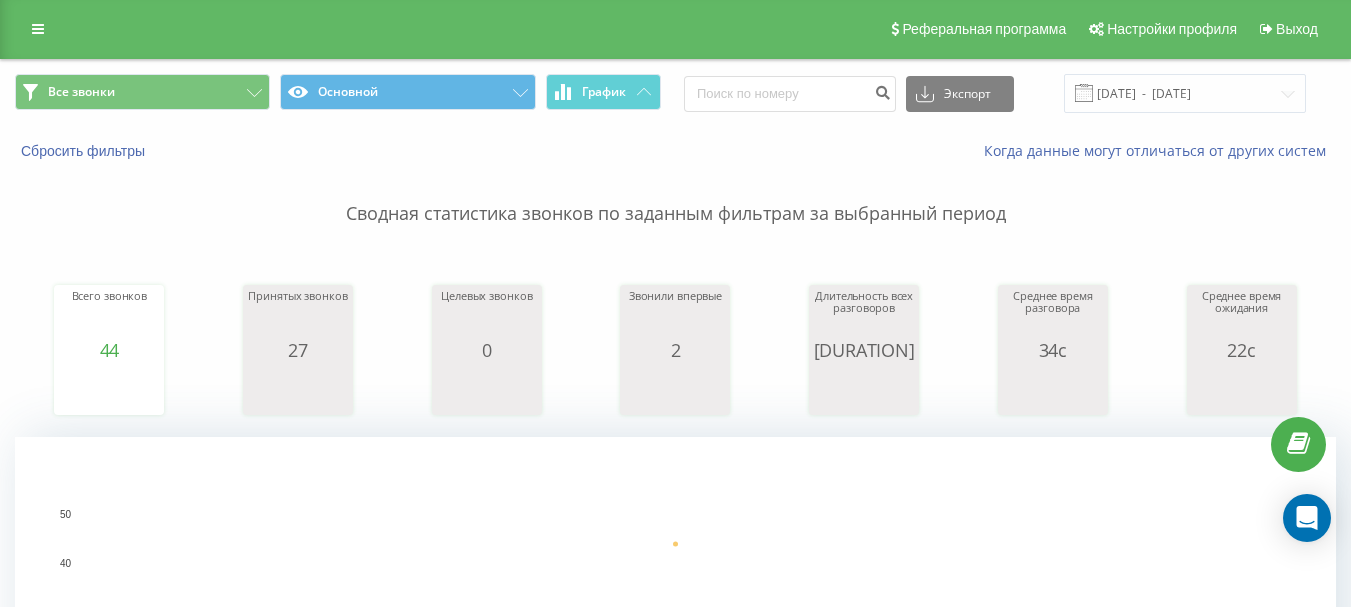 scroll, scrollTop: 0, scrollLeft: 0, axis: both 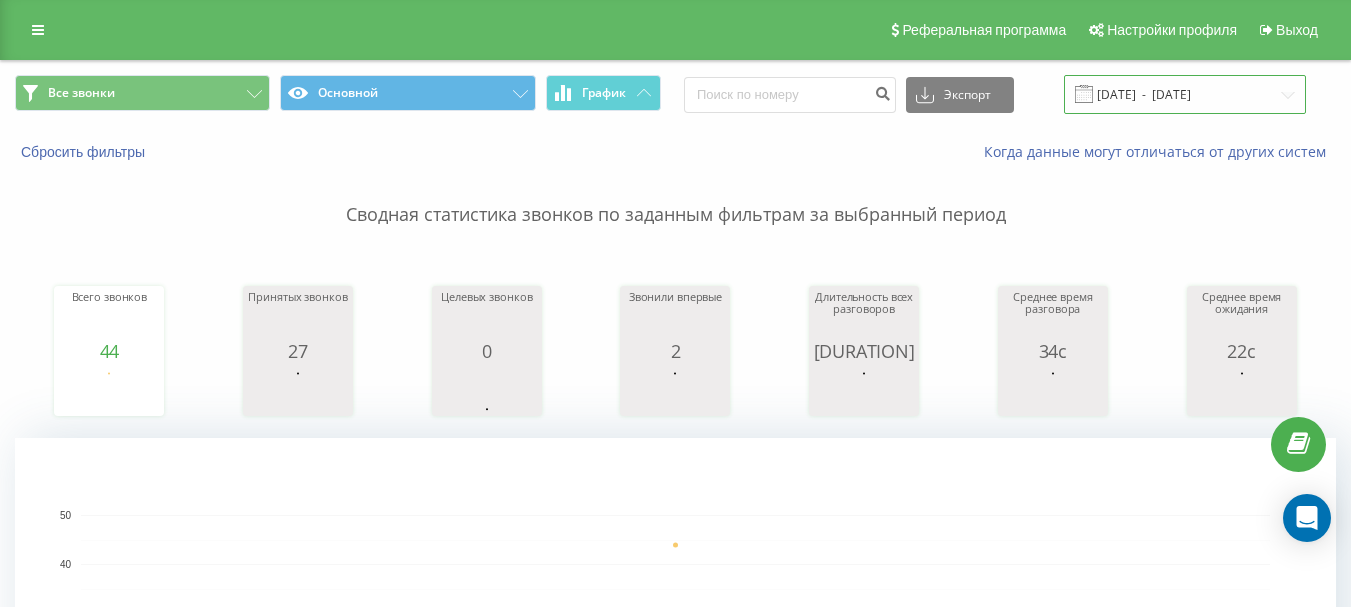 click on "[DAY].[MONTH].[YEAR]  -  [DAY].[MONTH].[YEAR]" at bounding box center [1185, 94] 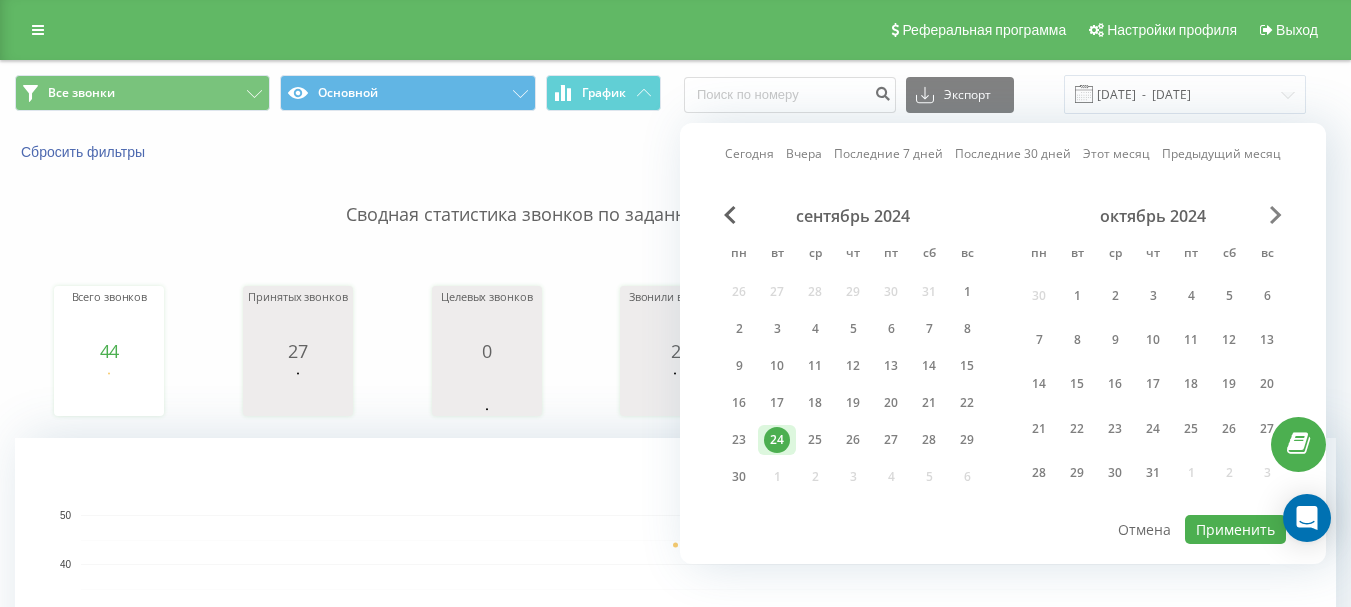 click at bounding box center [1276, 215] 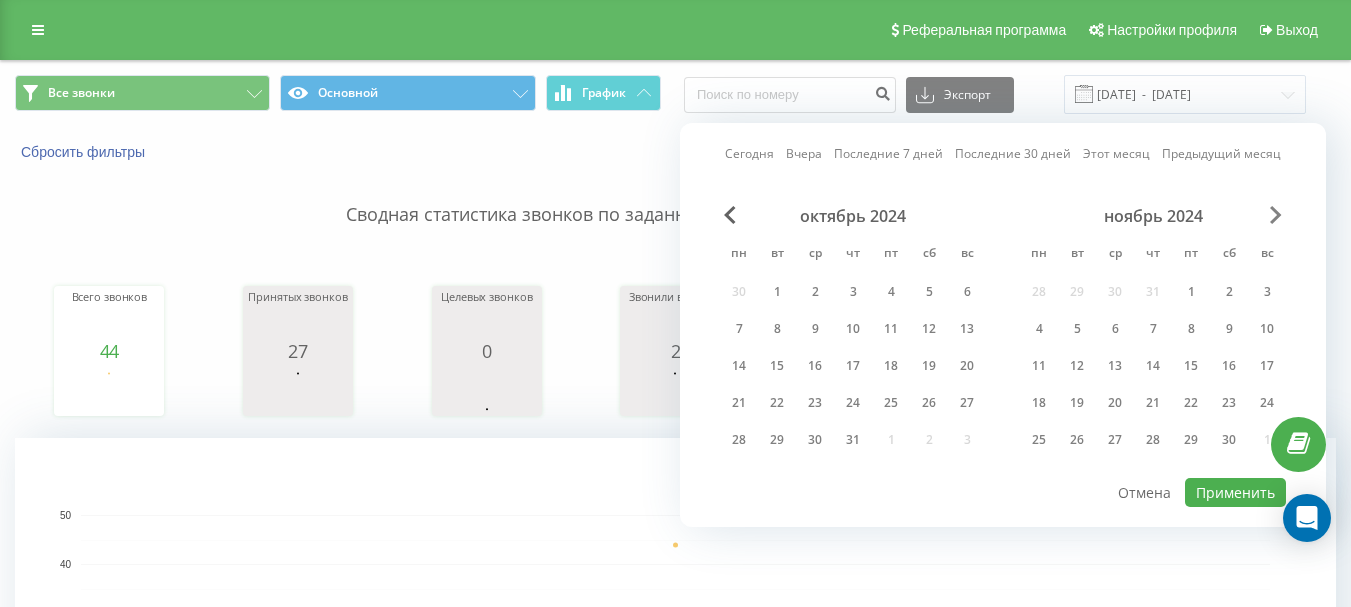click at bounding box center (1276, 215) 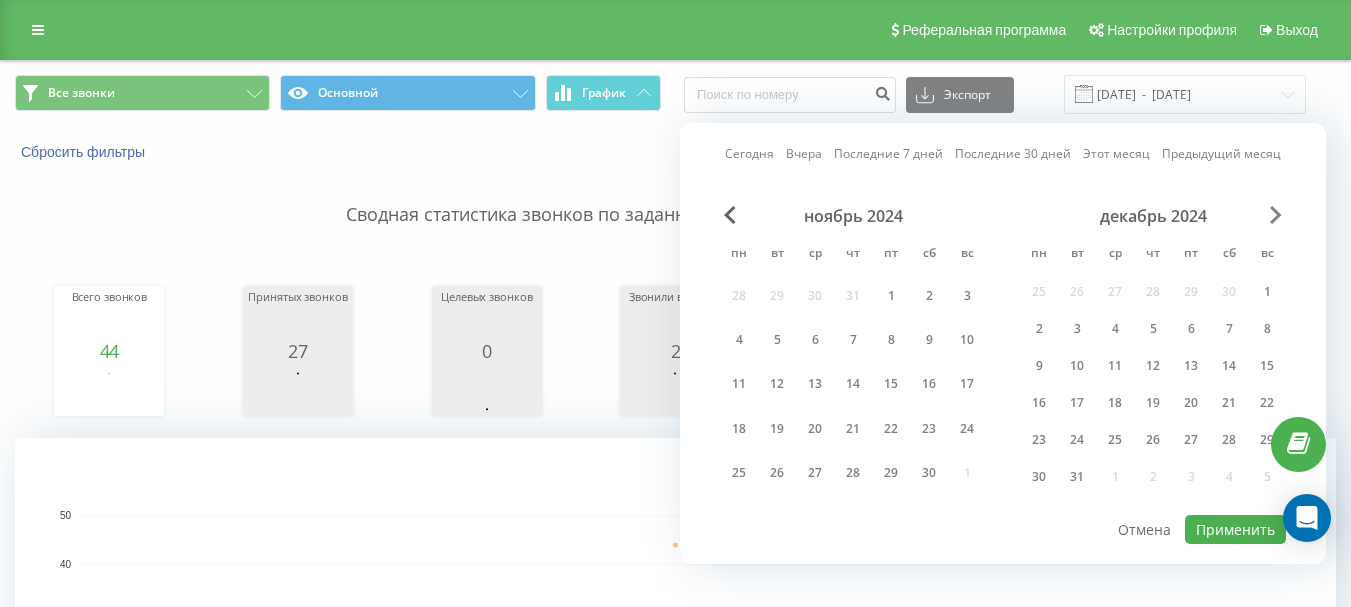 click at bounding box center (1276, 215) 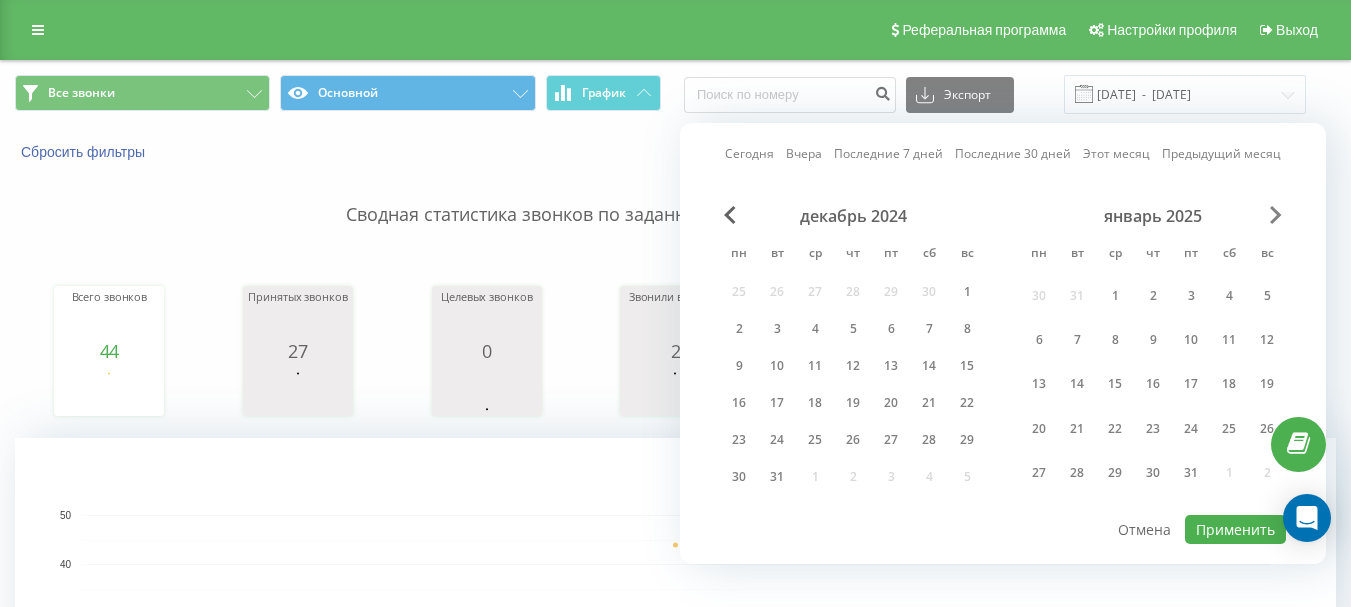 click at bounding box center [1276, 215] 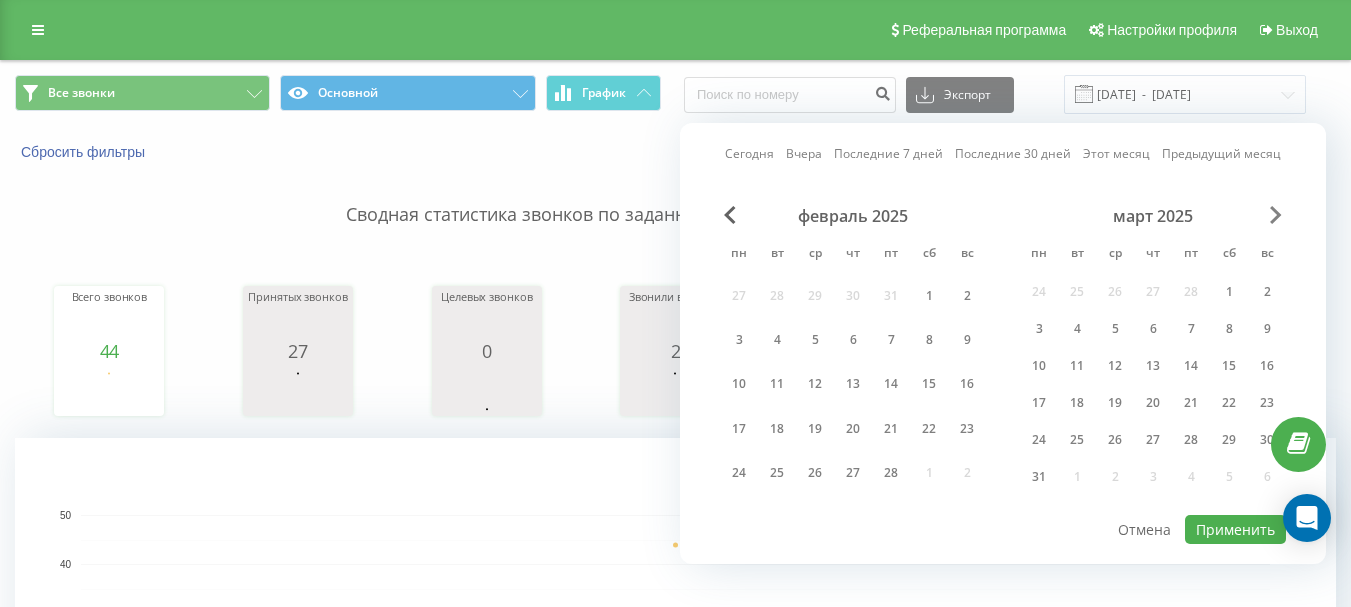 click at bounding box center [1276, 215] 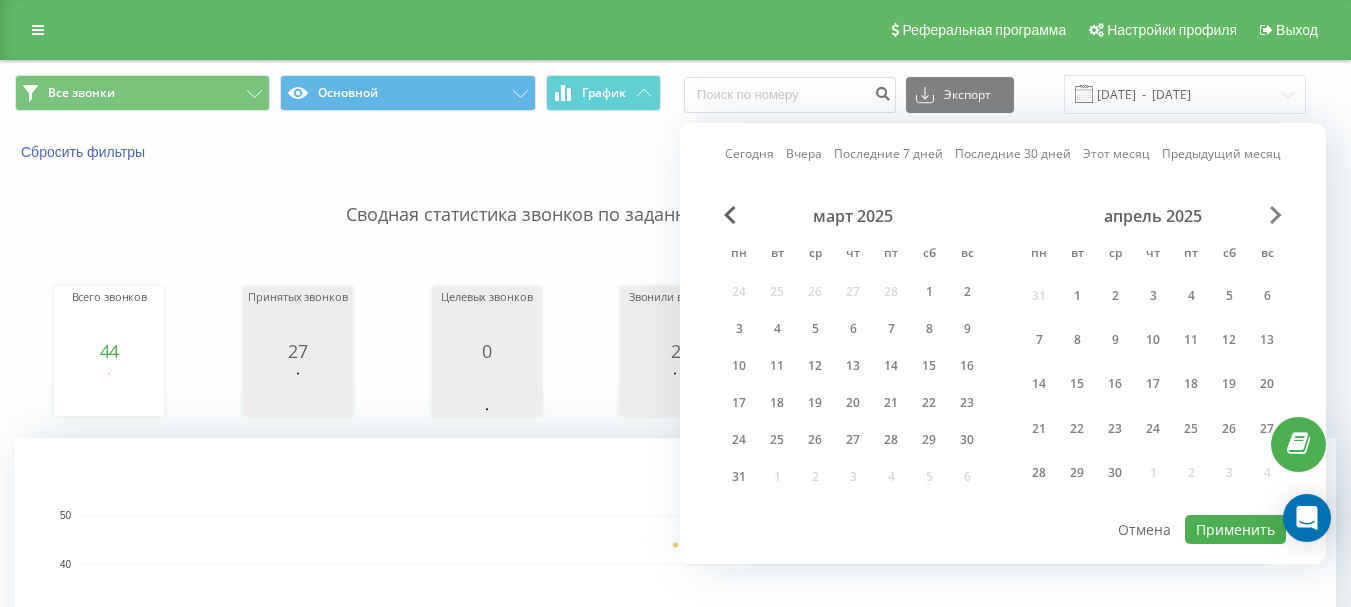 click at bounding box center (1276, 215) 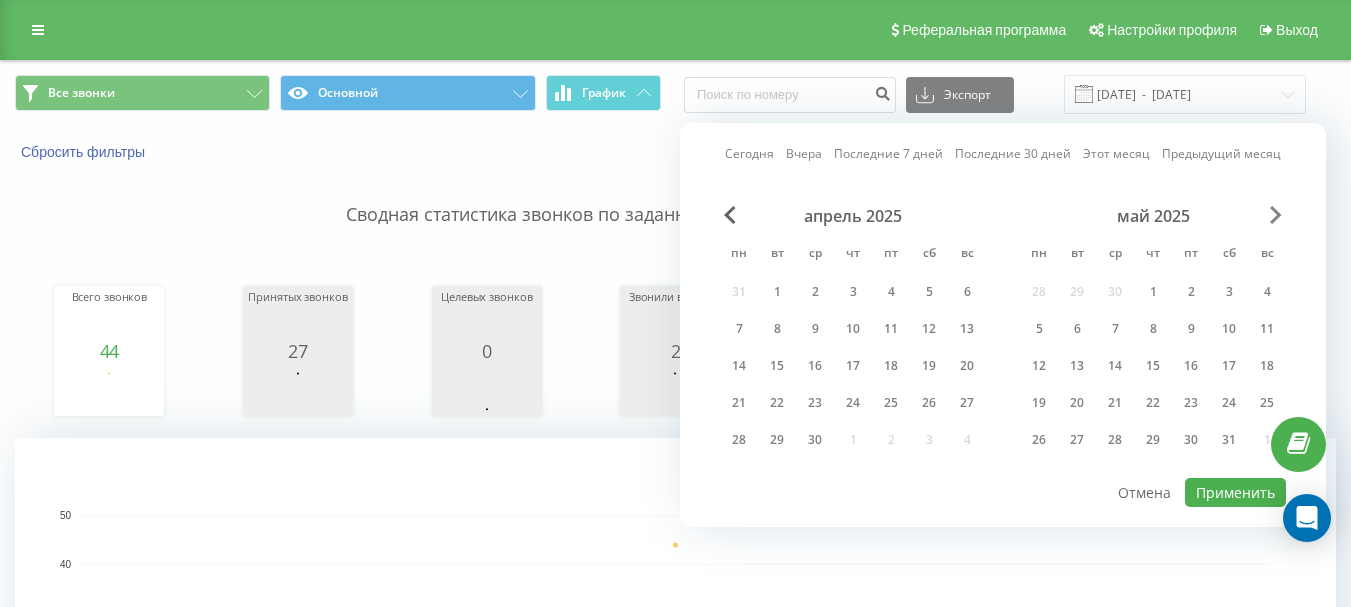 click at bounding box center [1276, 215] 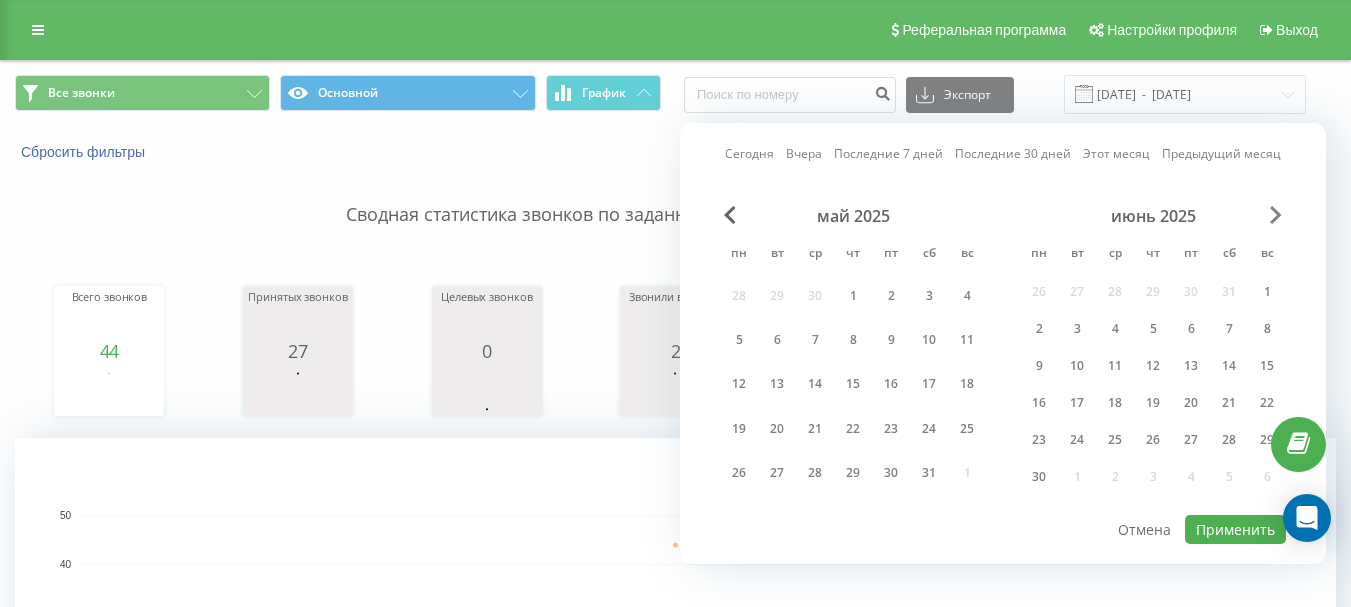 click at bounding box center [1276, 215] 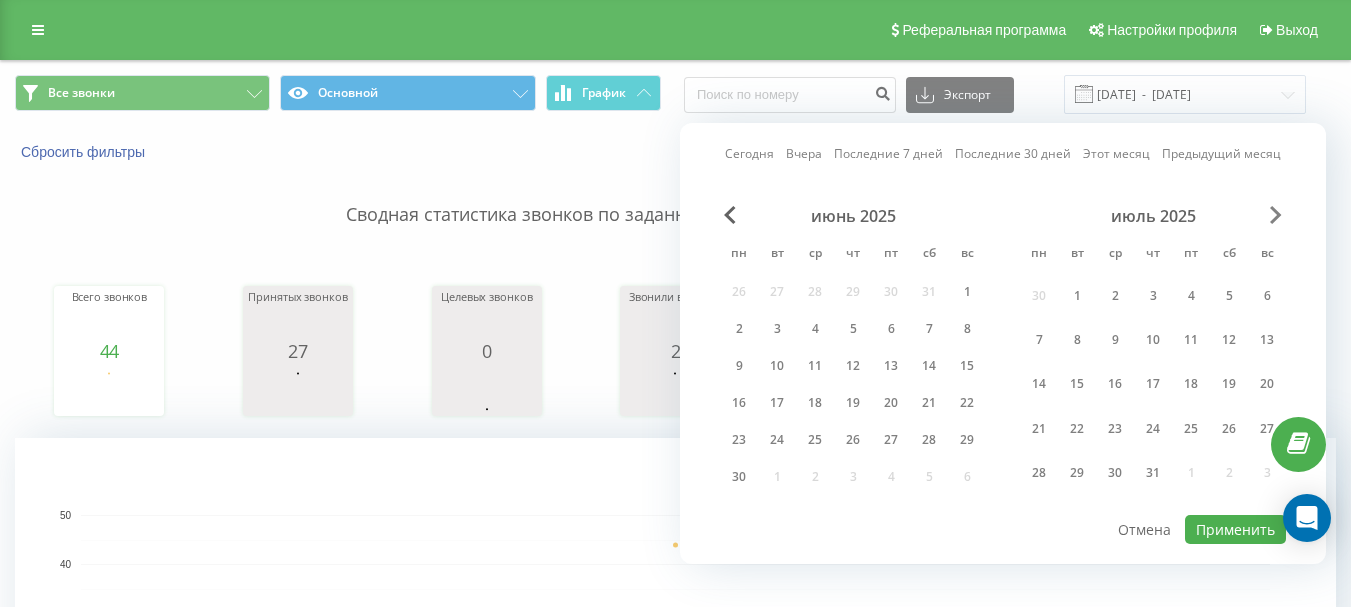 click at bounding box center [1276, 215] 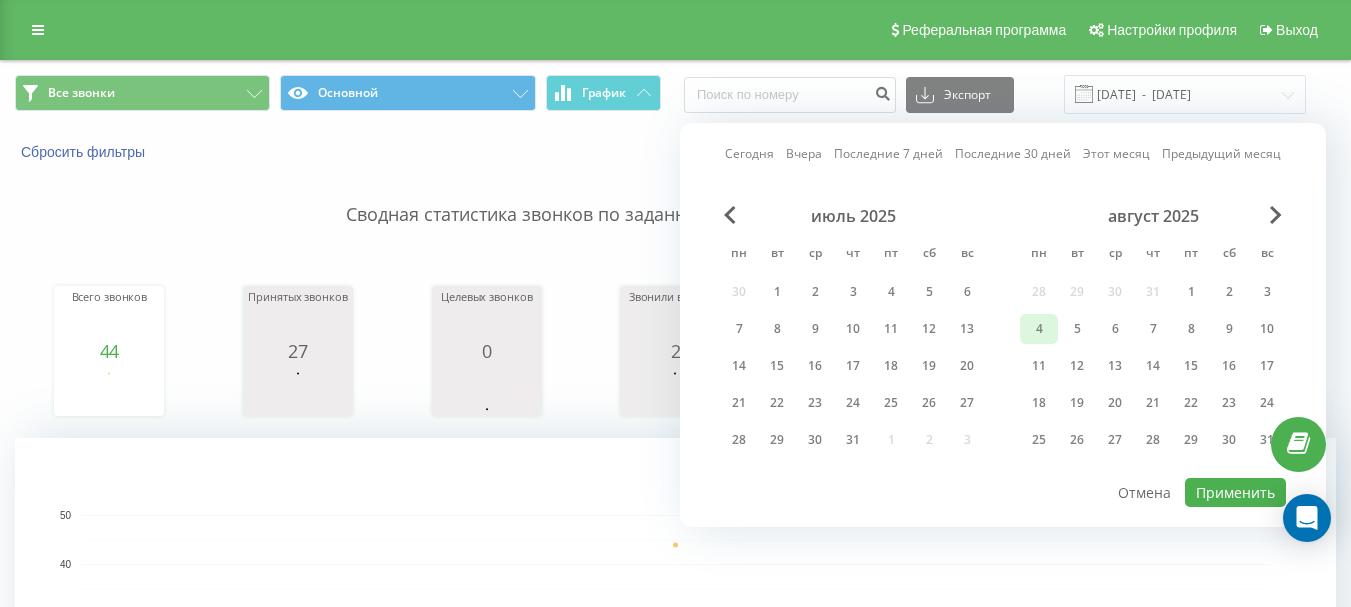 click on "4" at bounding box center (1039, 329) 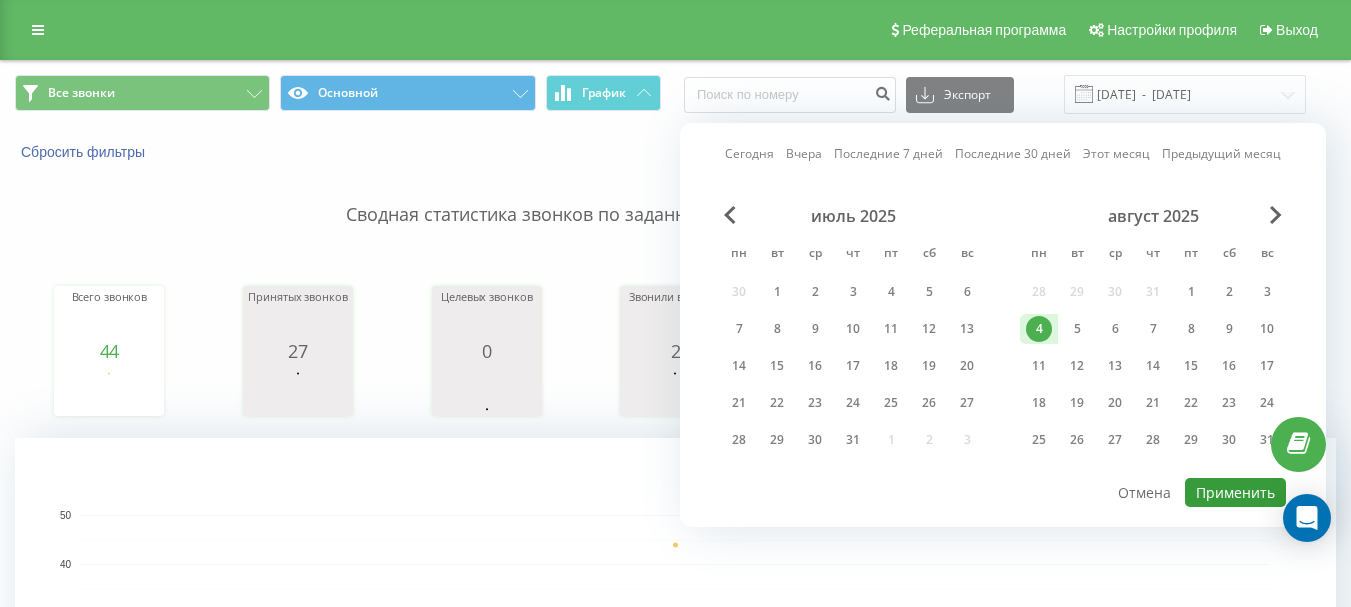 click on "Применить" at bounding box center [1235, 492] 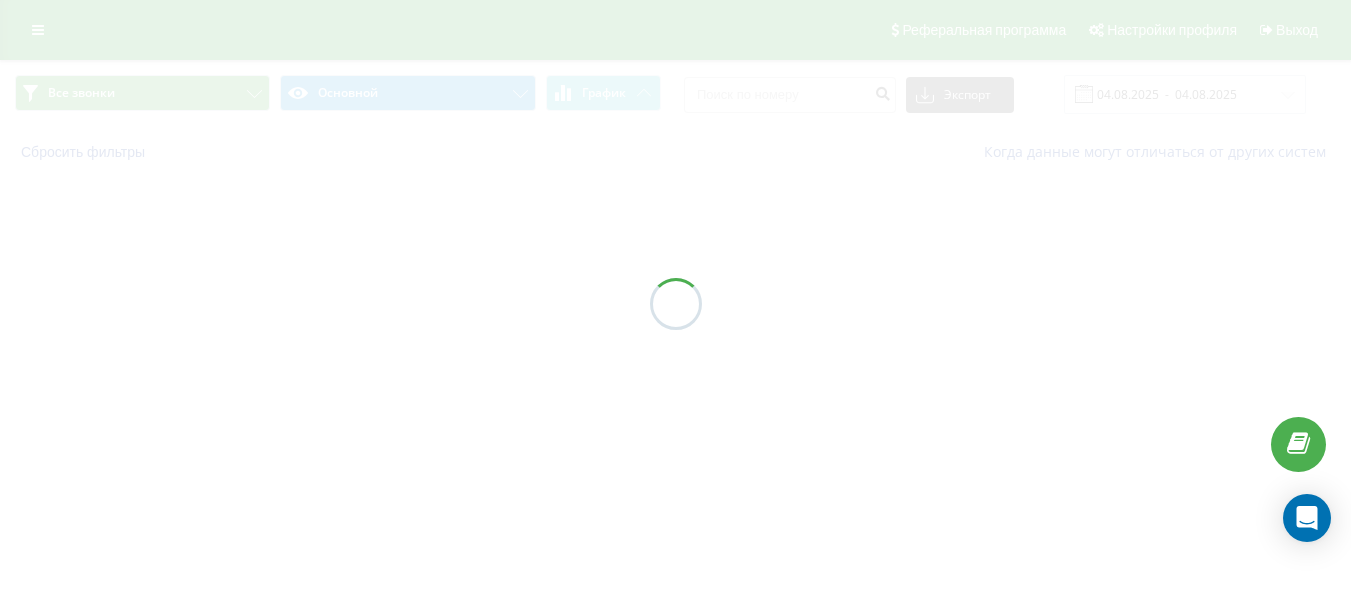 type on "04.08.2025  -  04.08.2025" 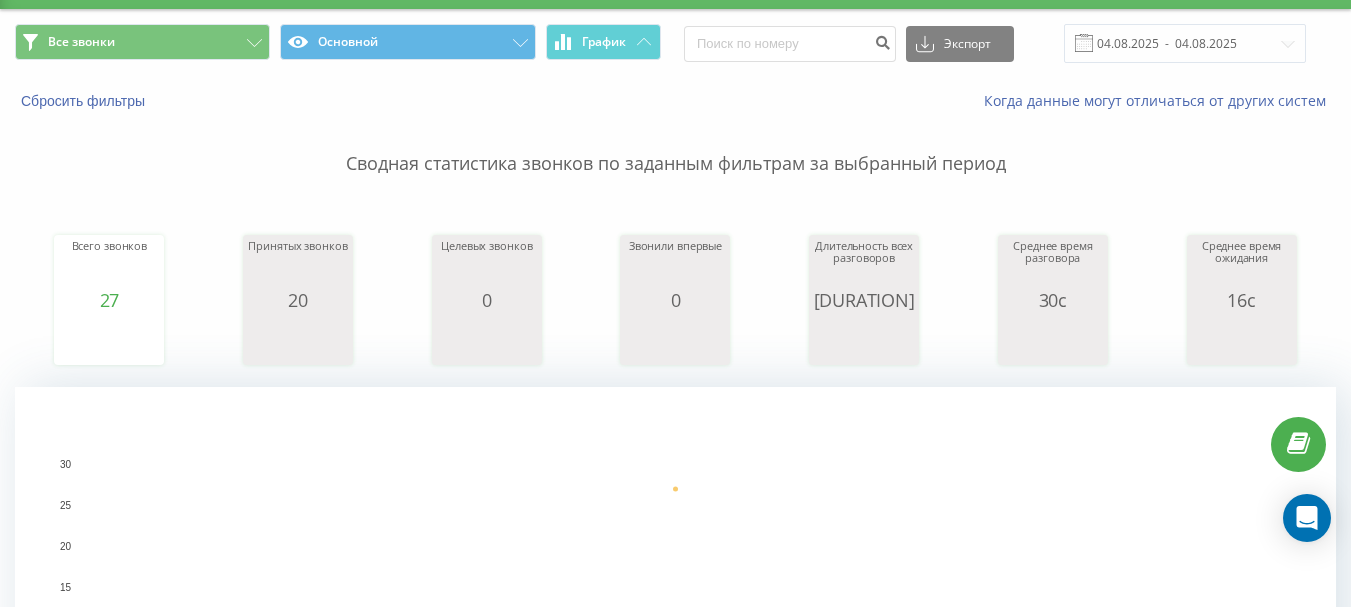 scroll, scrollTop: 0, scrollLeft: 0, axis: both 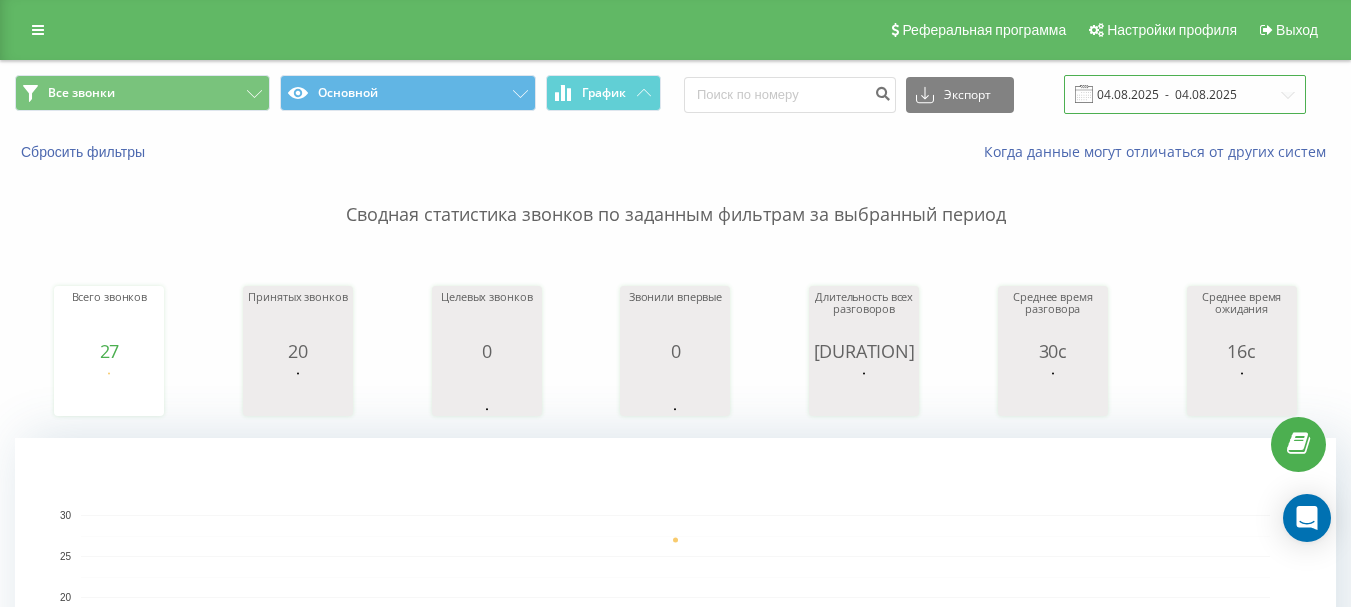 click on "04.08.2025  -  04.08.2025" at bounding box center (1185, 94) 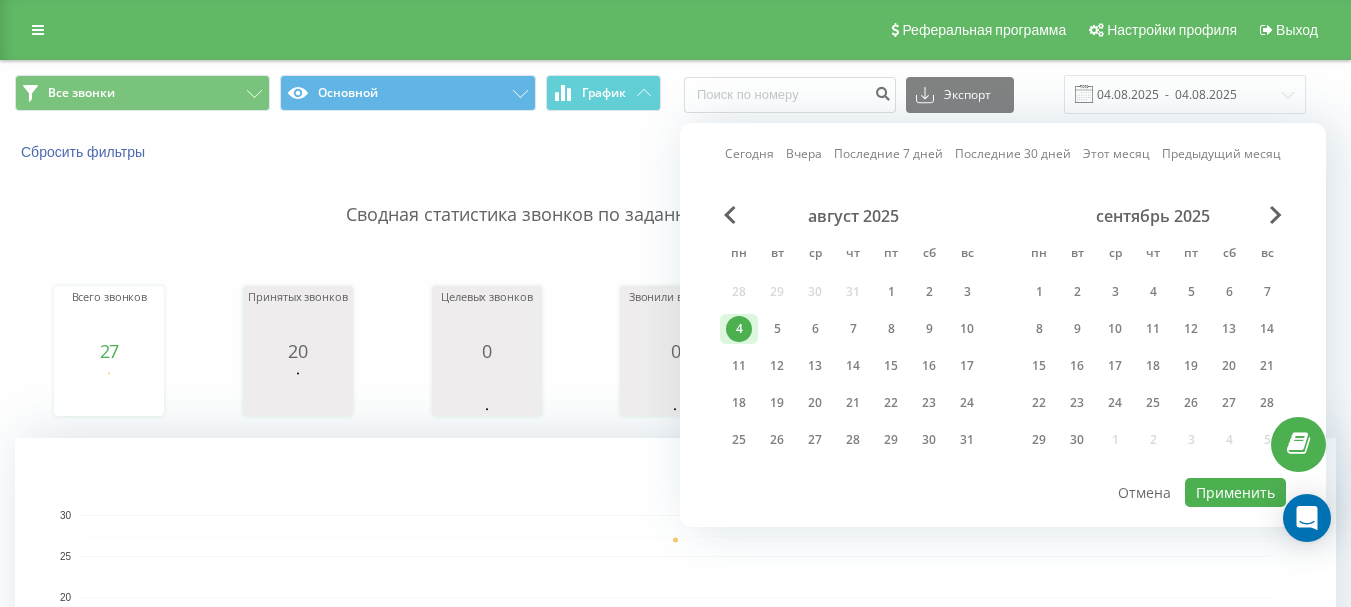 click on "4" at bounding box center (739, 329) 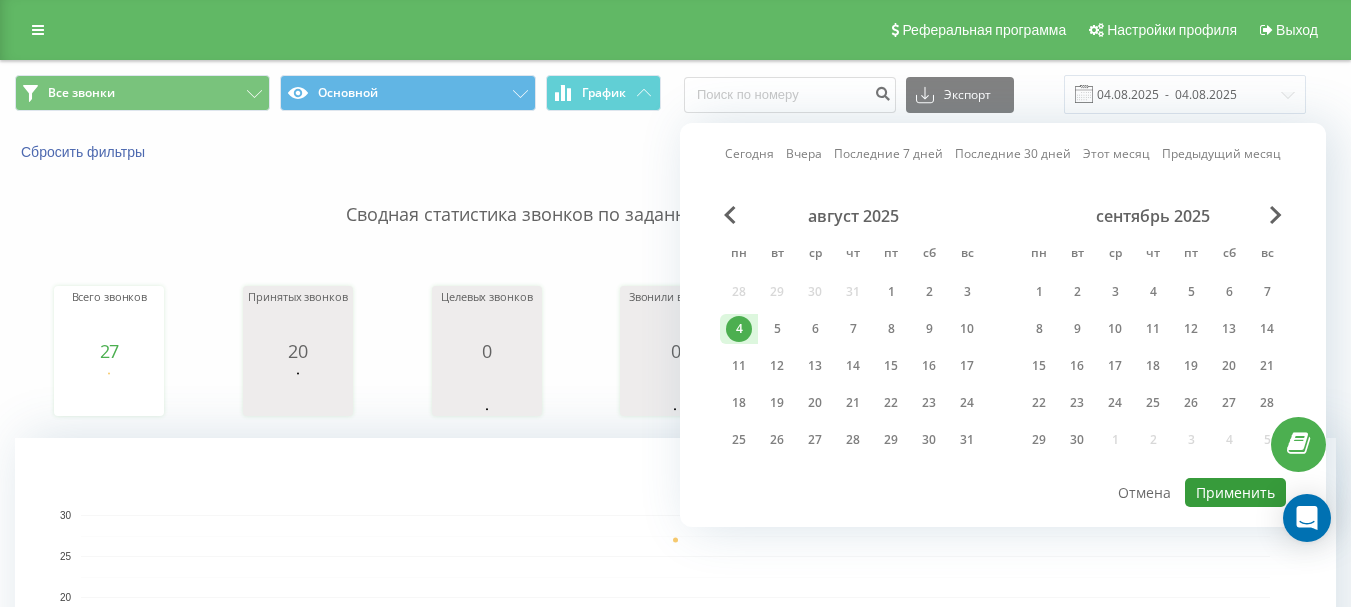 click on "Применить" at bounding box center [1235, 492] 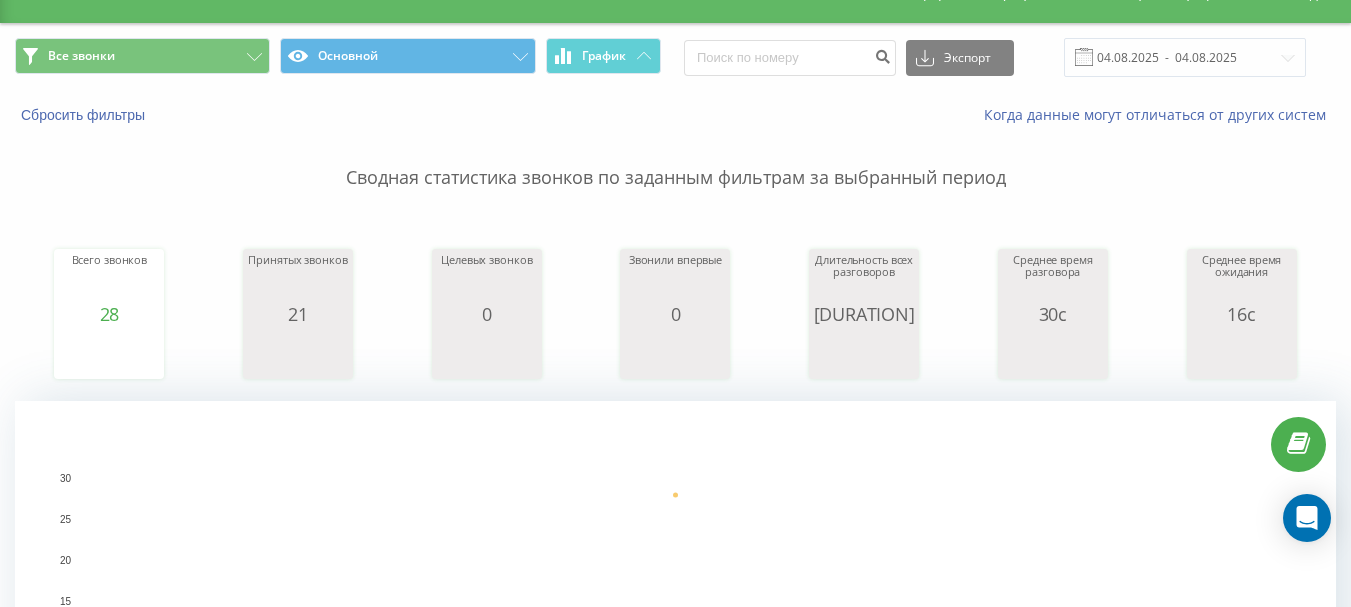 scroll, scrollTop: 0, scrollLeft: 0, axis: both 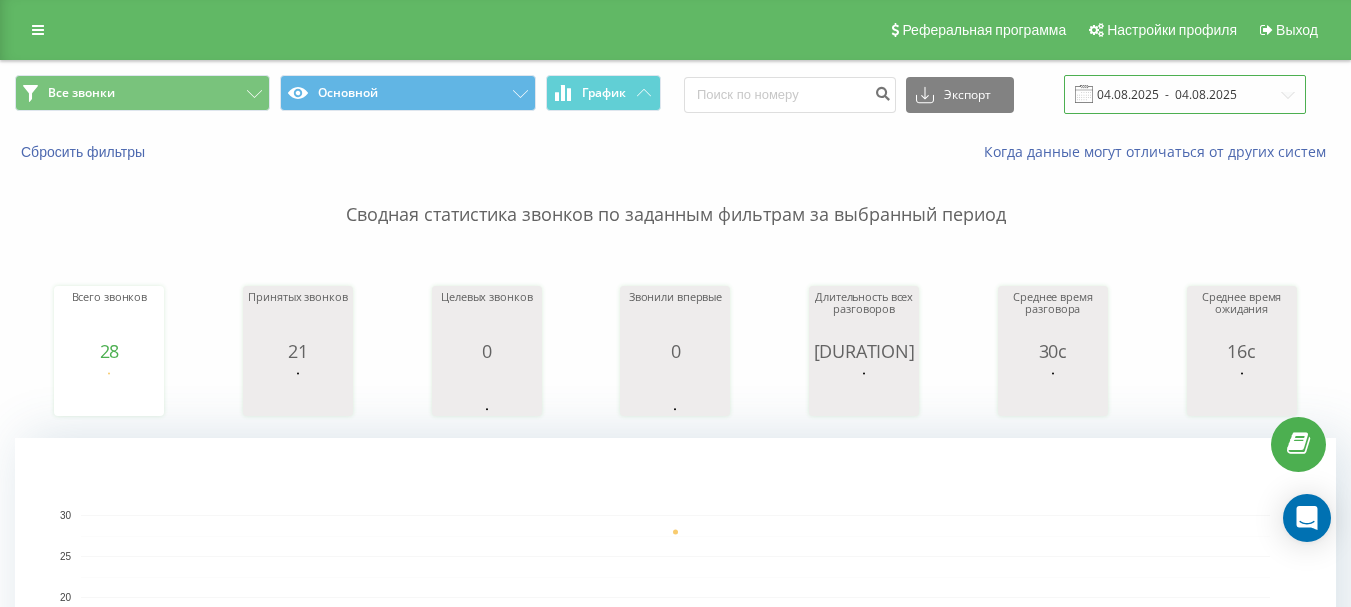 click on "04.08.2025  -  04.08.2025" at bounding box center (1185, 94) 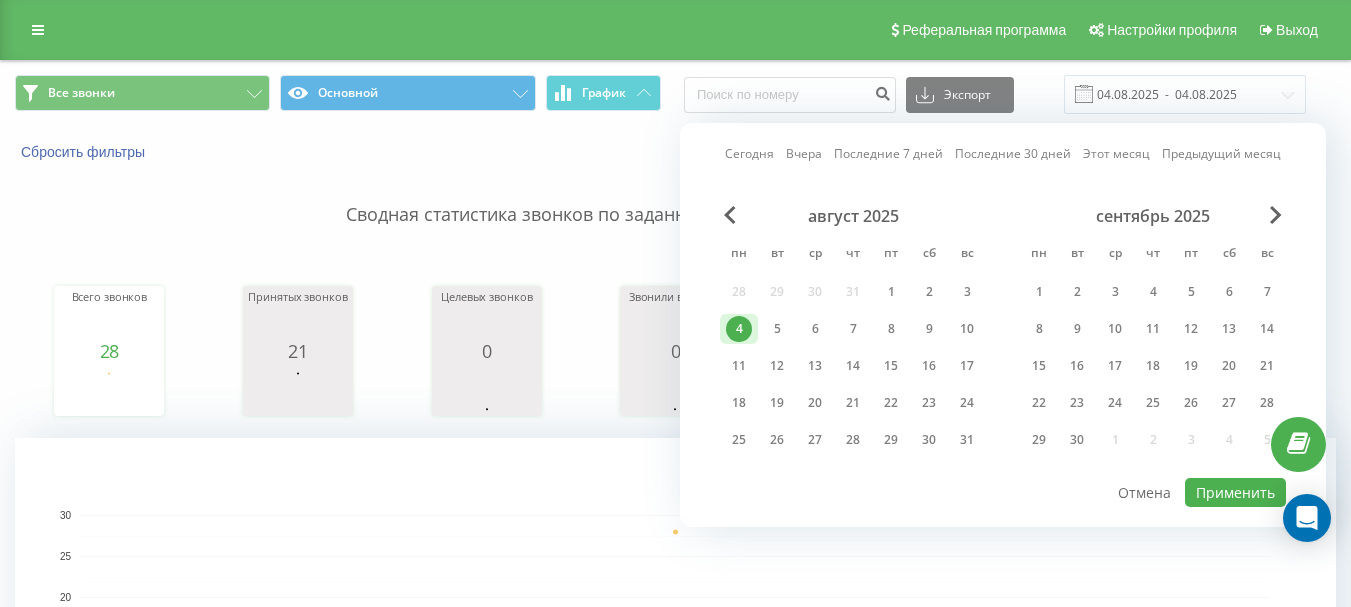 click on "4" at bounding box center [739, 329] 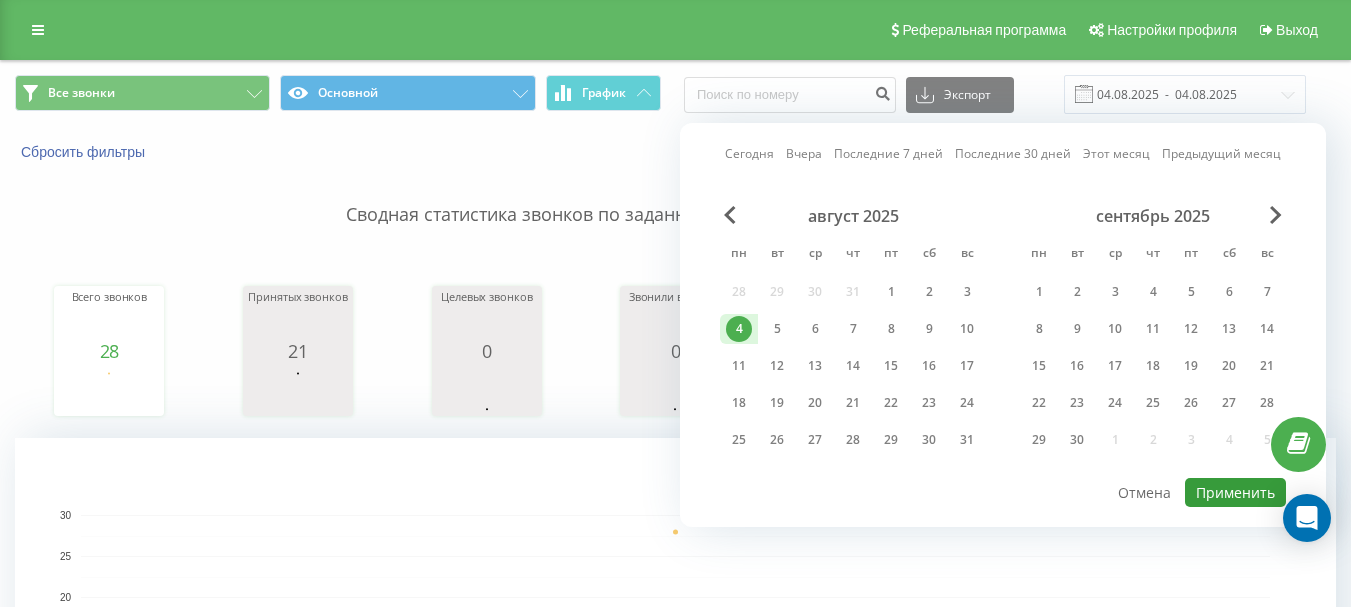 click on "Применить" at bounding box center [1235, 492] 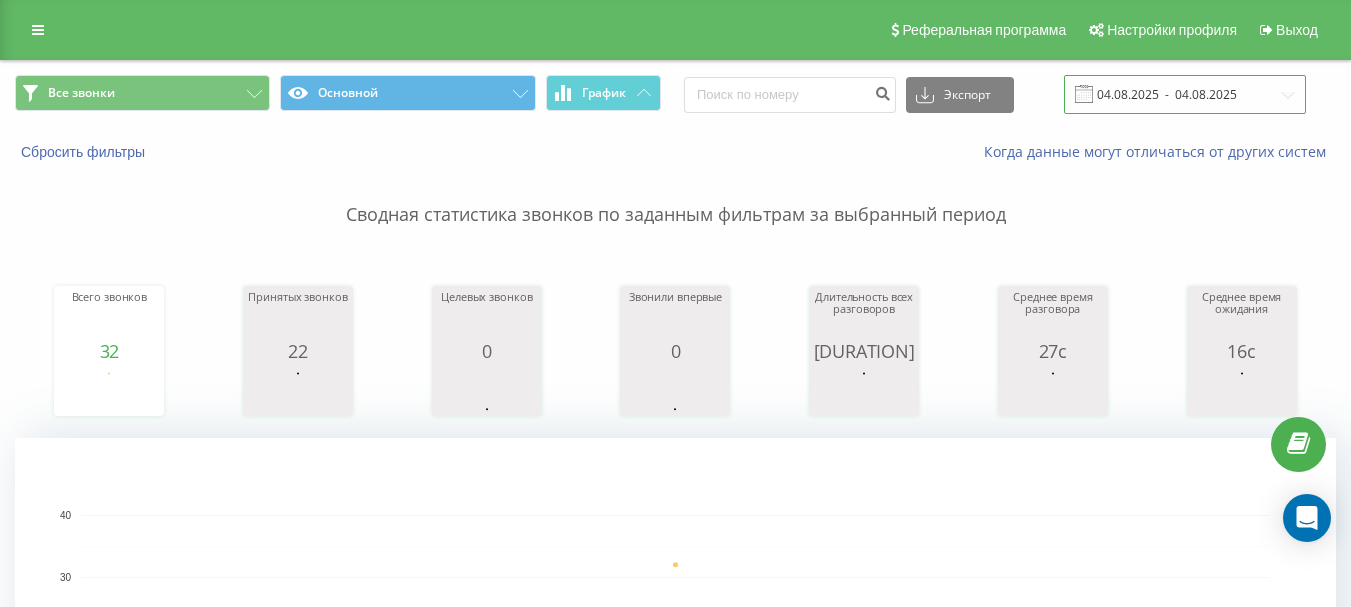 click on "04.08.2025  -  04.08.2025" at bounding box center (1185, 94) 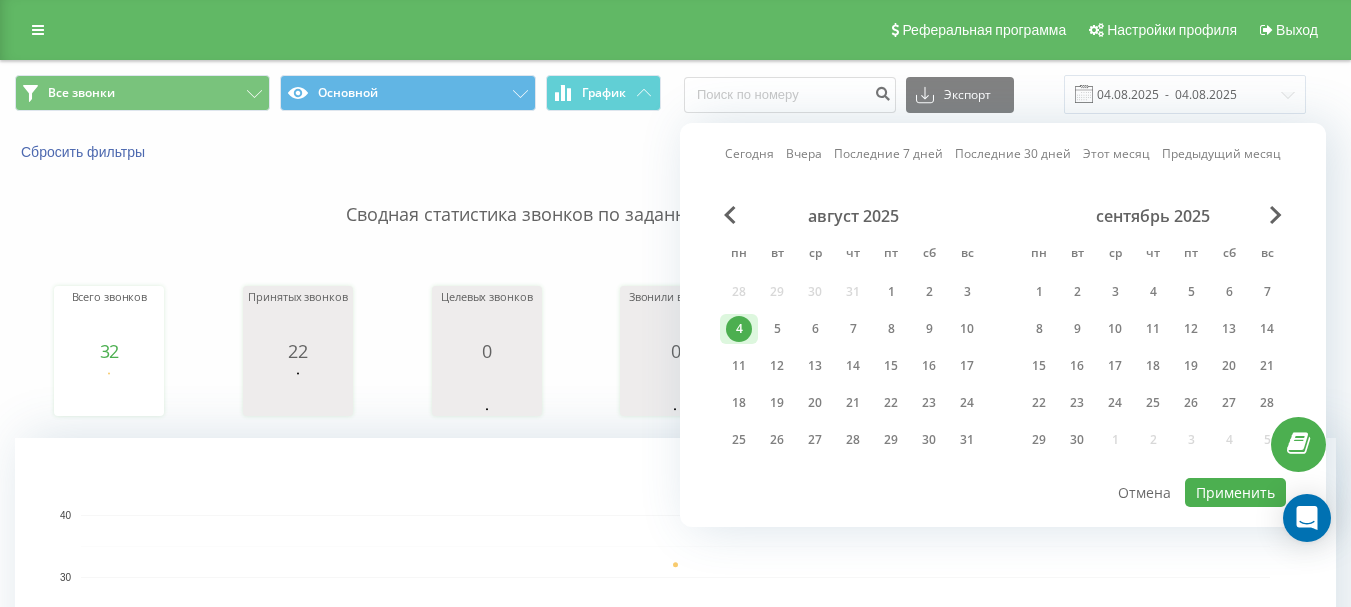 click on "4" at bounding box center (739, 329) 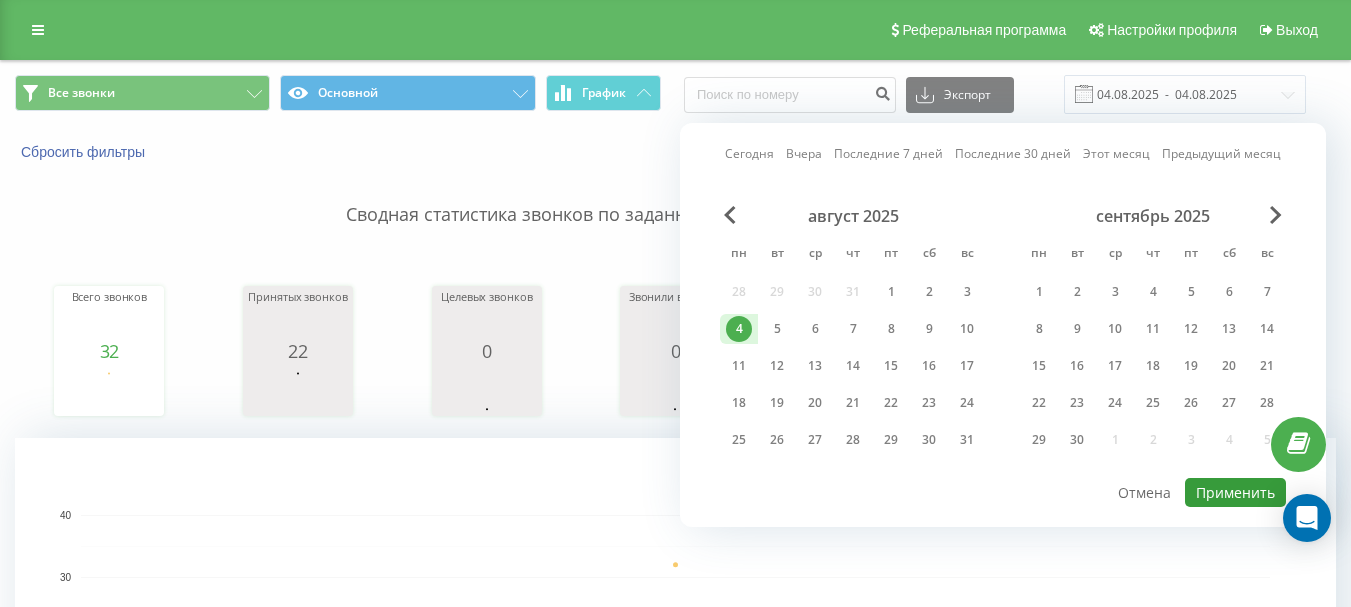 click on "Применить" at bounding box center [1235, 492] 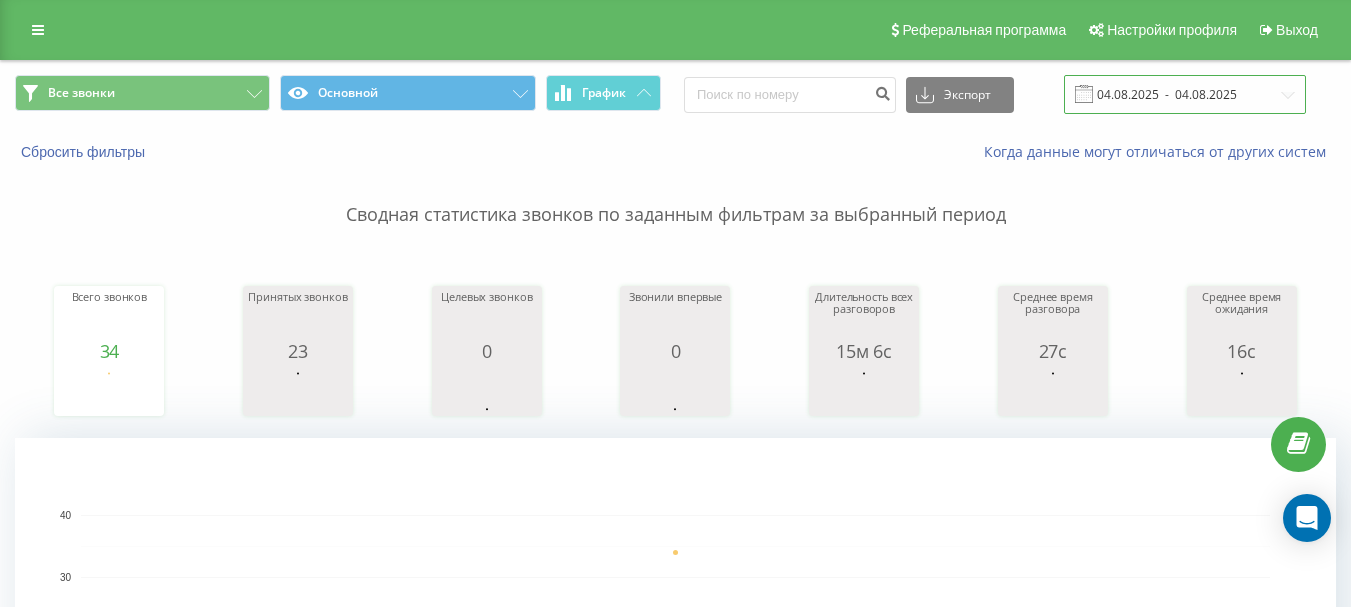 click on "04.08.2025  -  04.08.2025" at bounding box center (1185, 94) 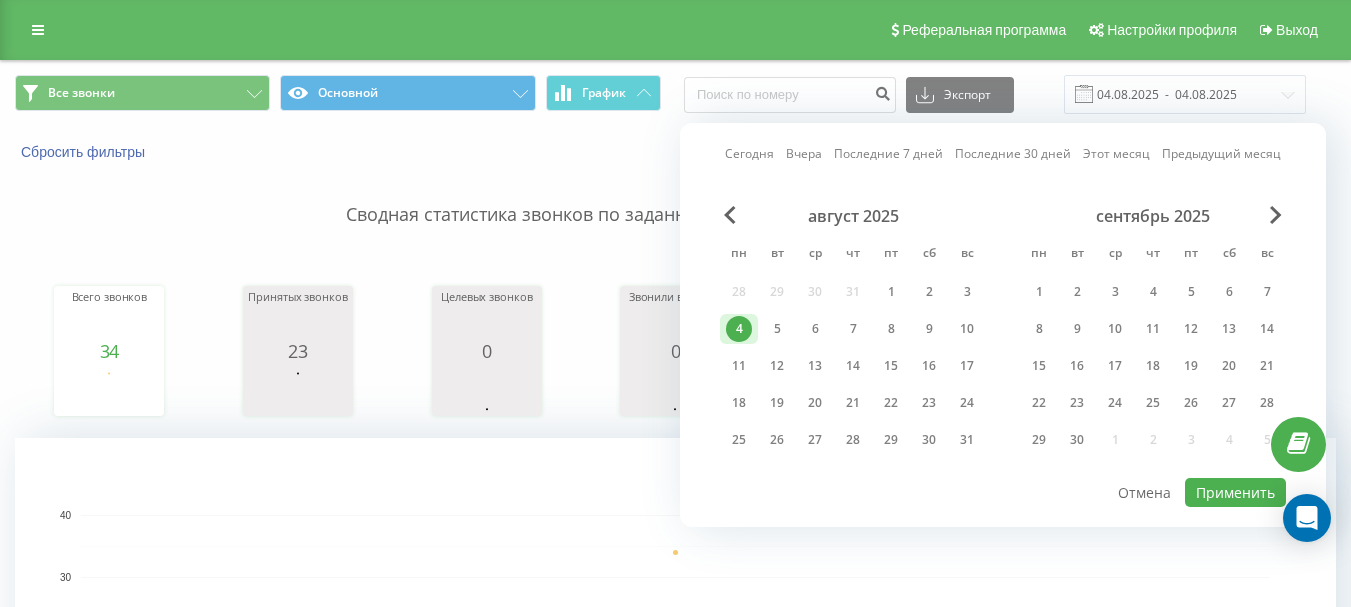 click on "4" at bounding box center [739, 329] 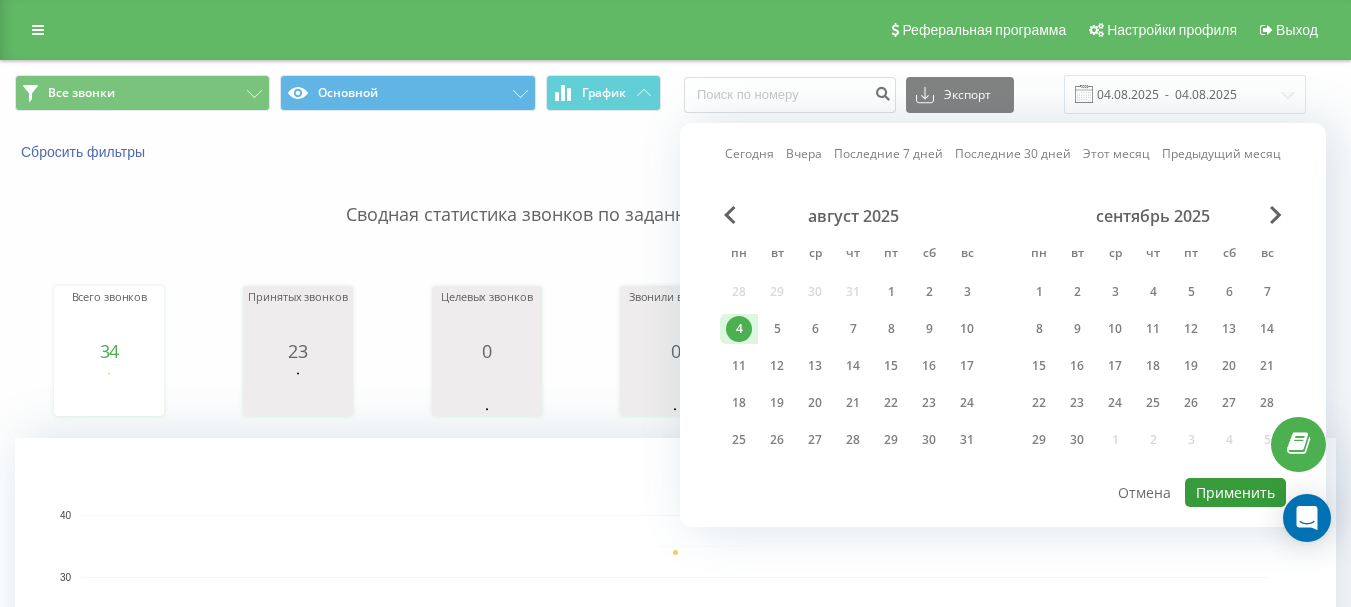 click on "Применить" at bounding box center [1235, 492] 